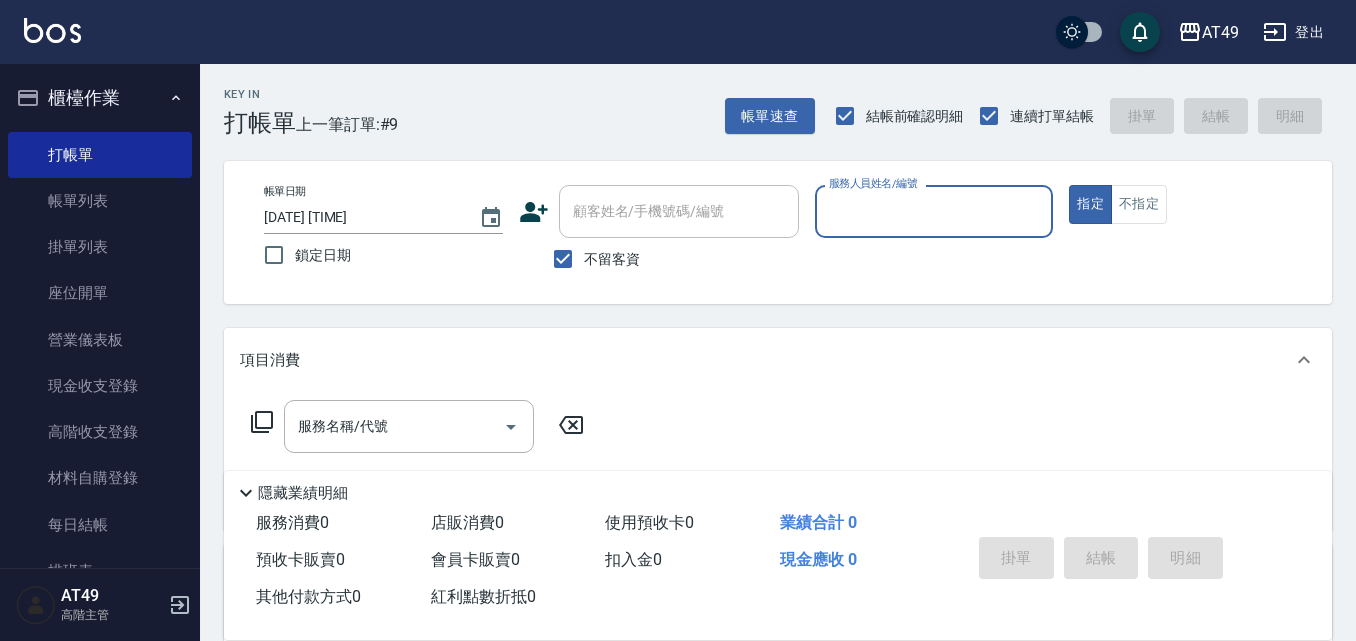scroll, scrollTop: 0, scrollLeft: 0, axis: both 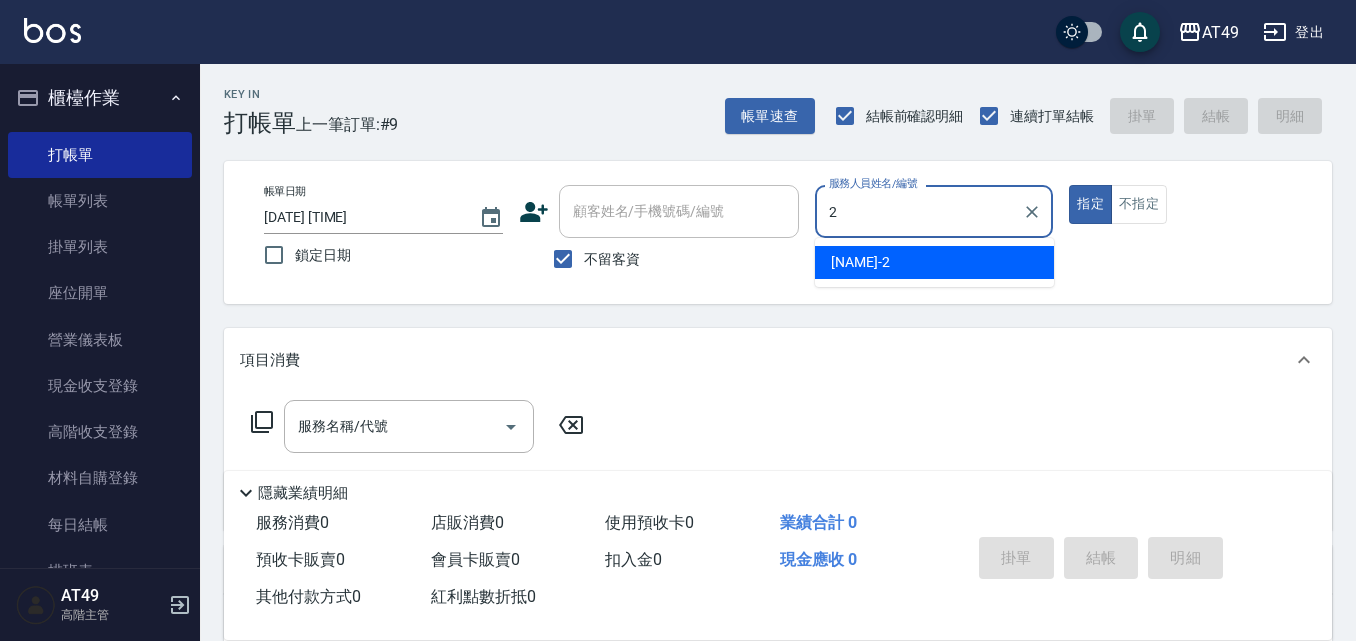 type on "2" 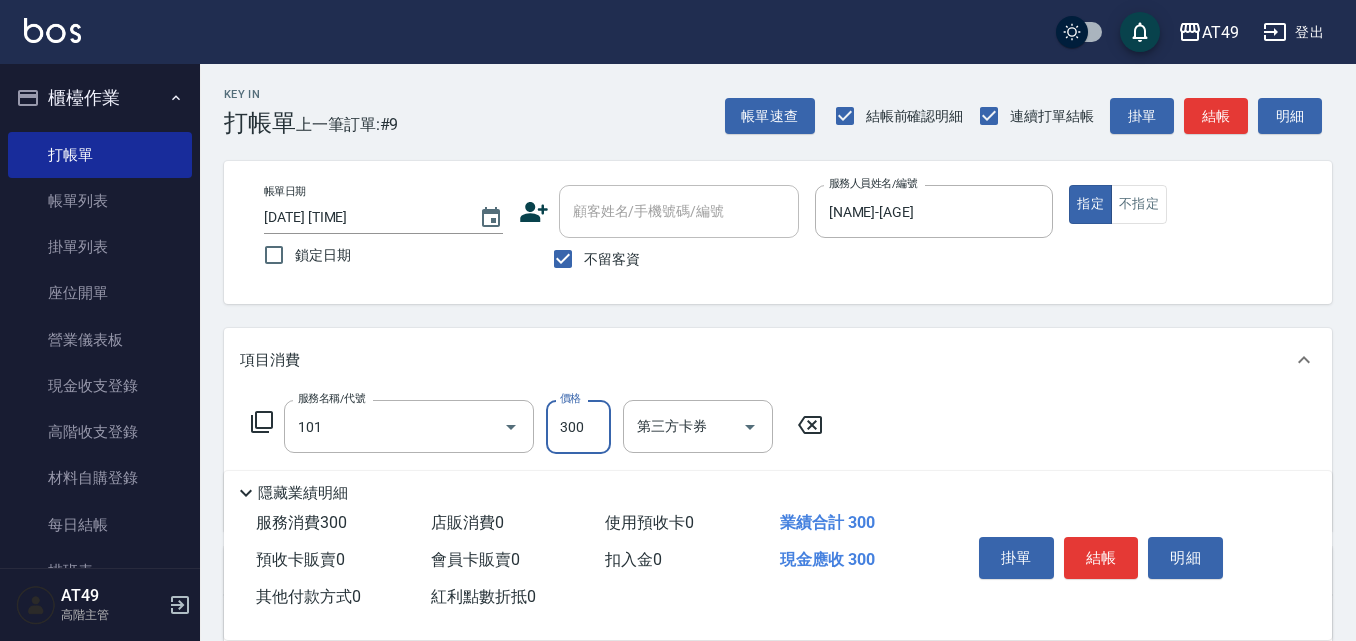 type on "一般洗髮(101)" 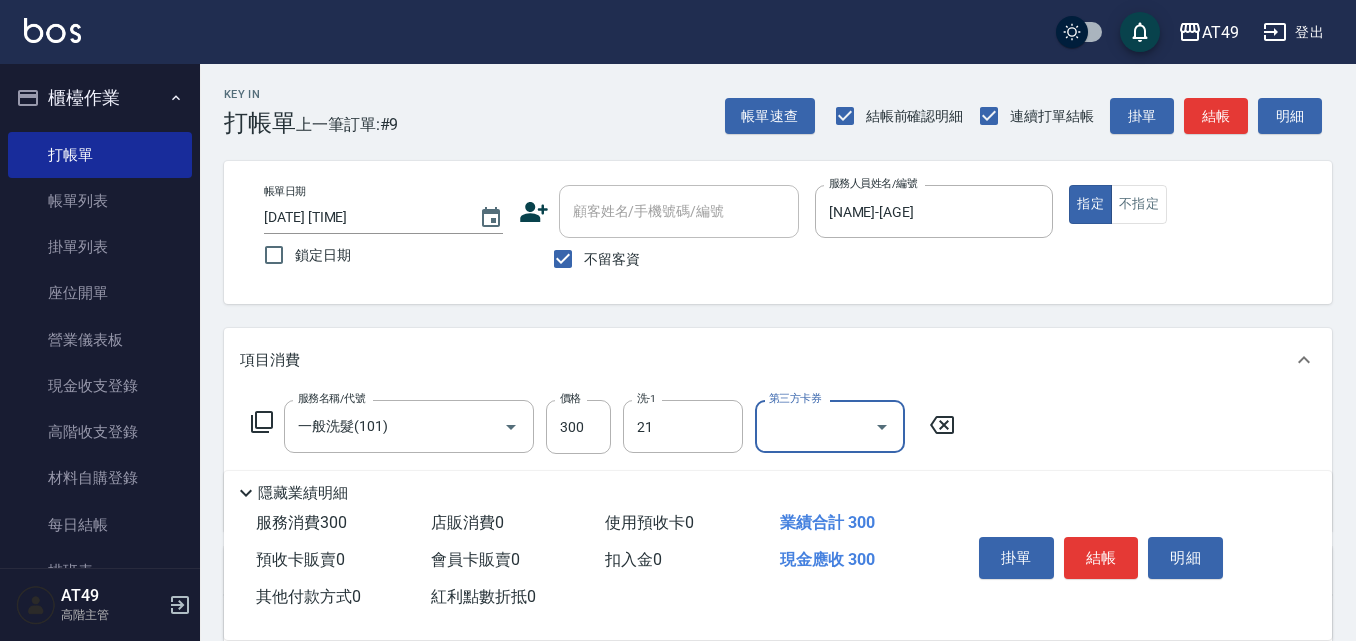 type on "[NAME]-[AGE]" 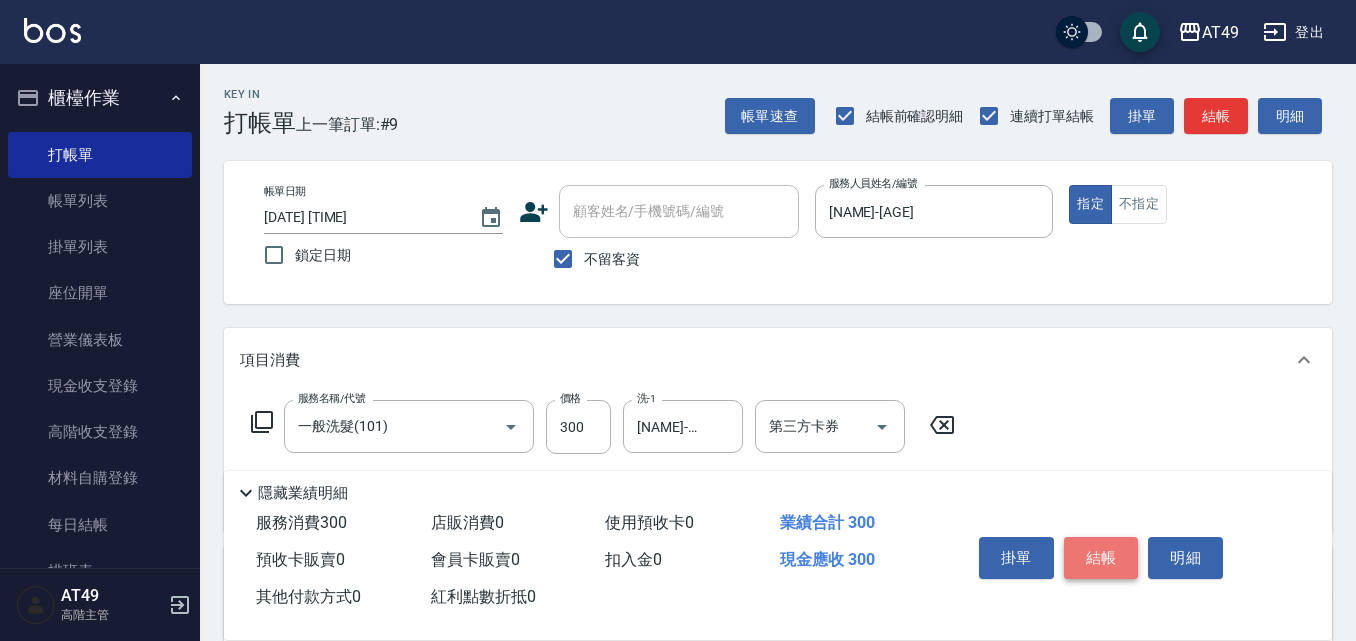click on "結帳" at bounding box center [1101, 558] 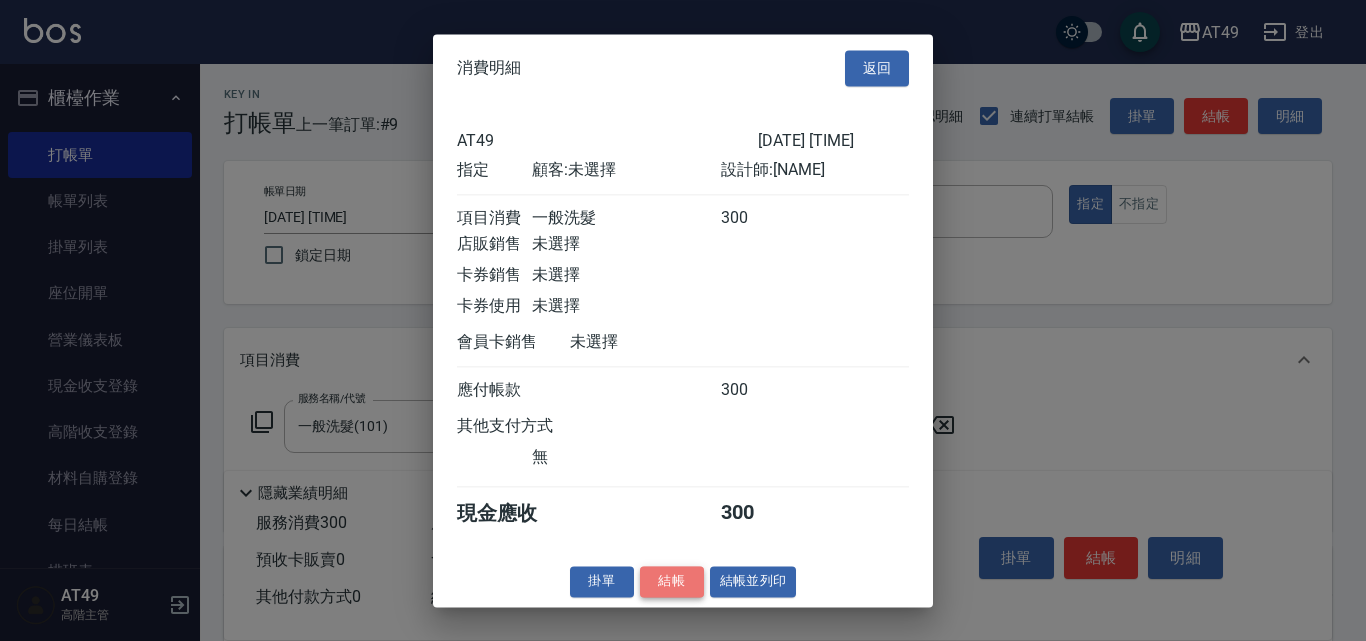 click on "結帳" at bounding box center [672, 581] 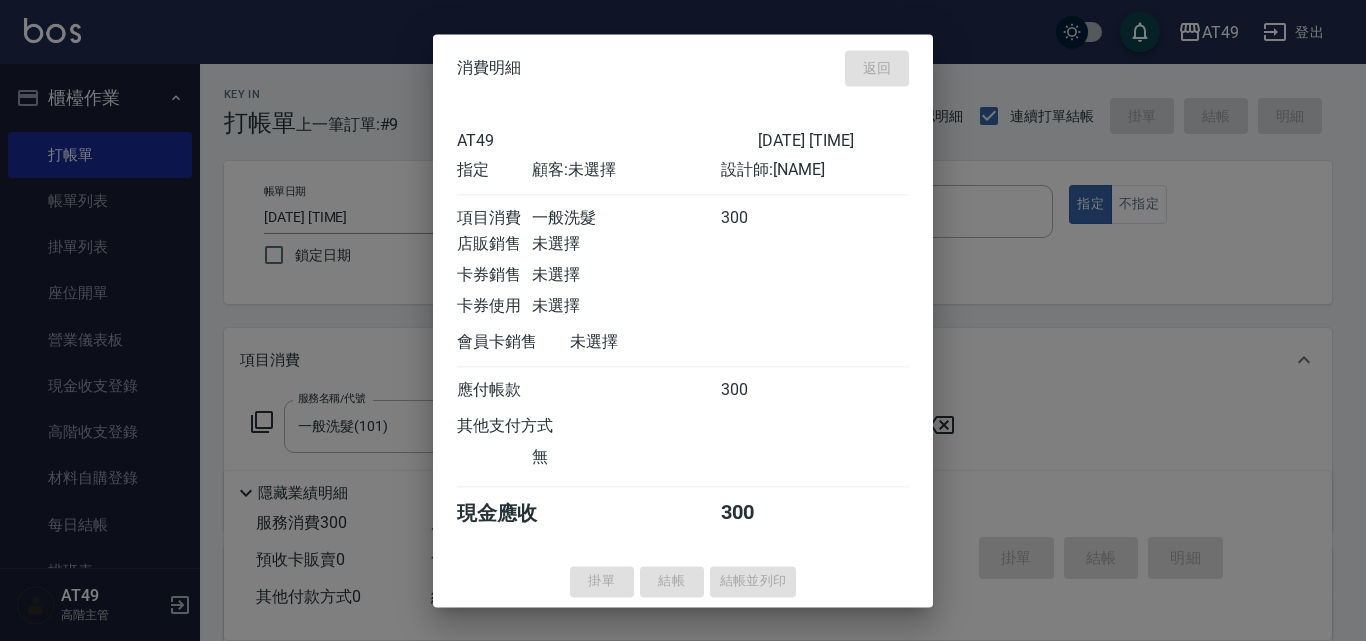 type on "[DATE] [TIME]" 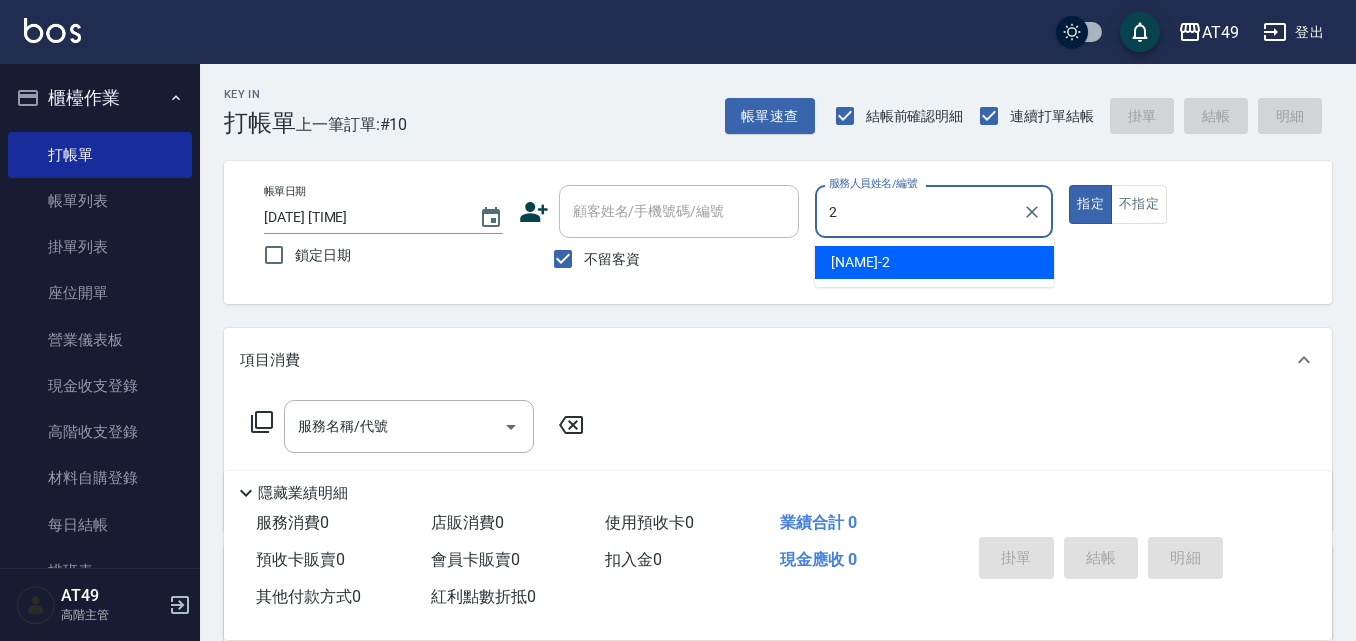 type on "[NAME]-[AGE]" 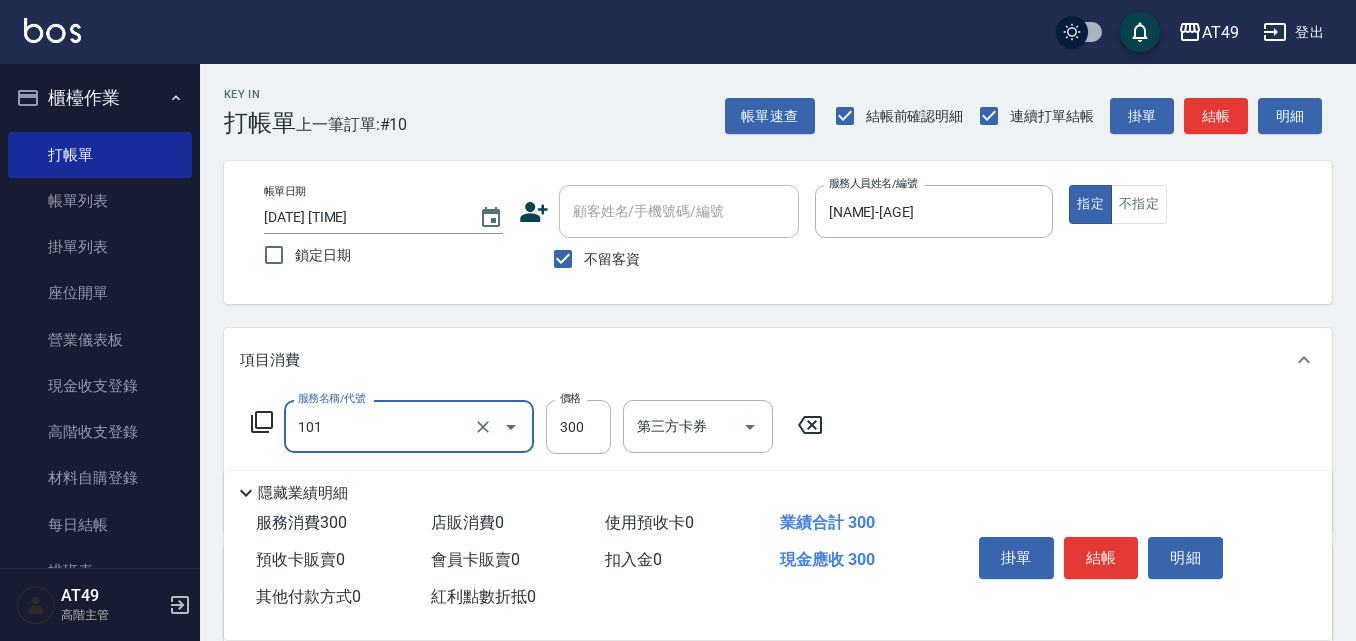type on "一般洗髮(101)" 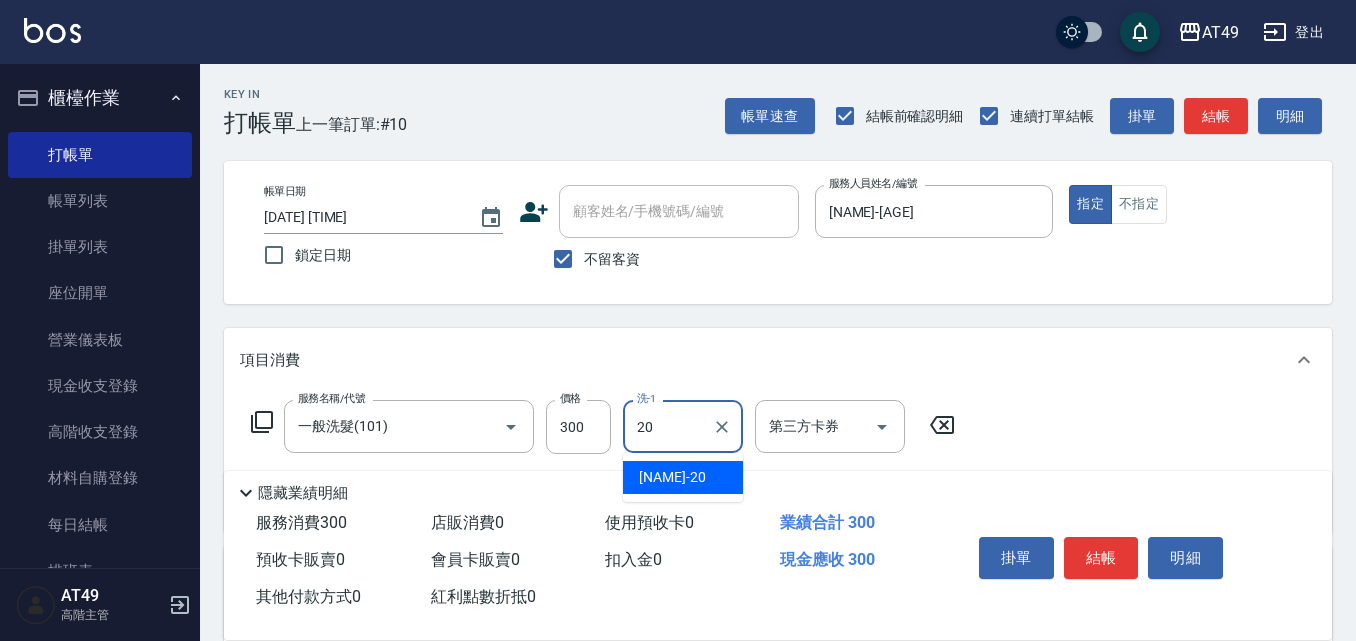 type on "[NAME]-[AGE]" 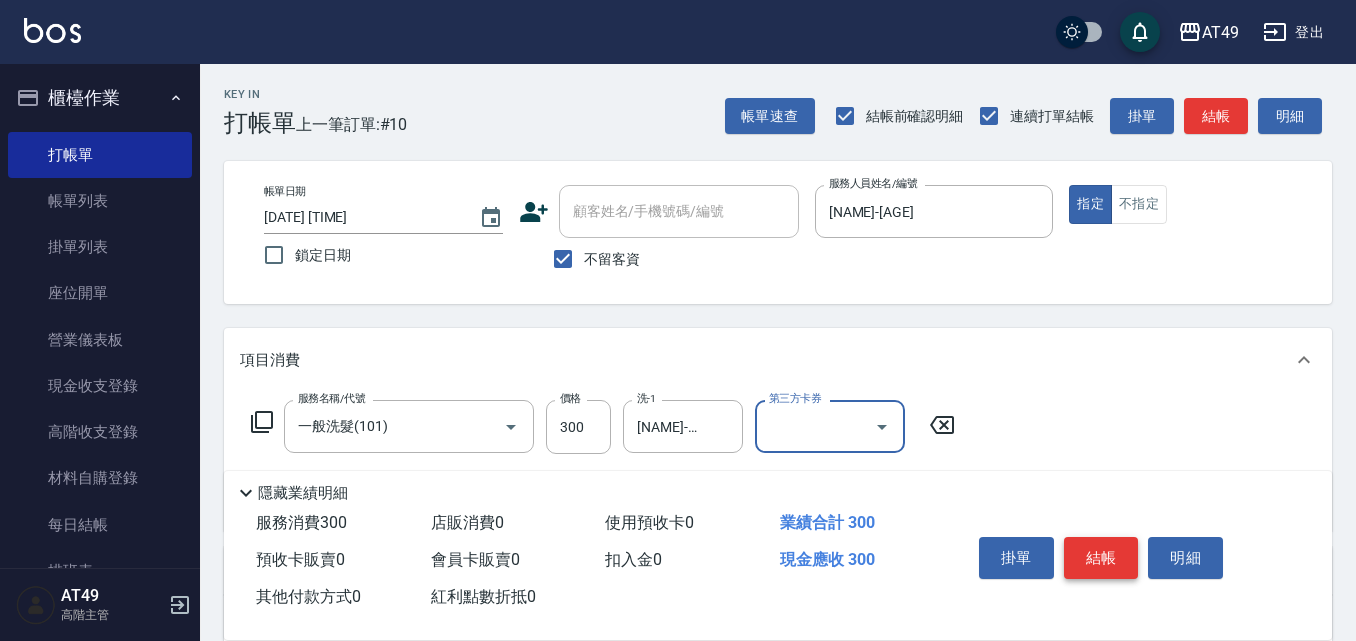 click on "結帳" at bounding box center (1101, 558) 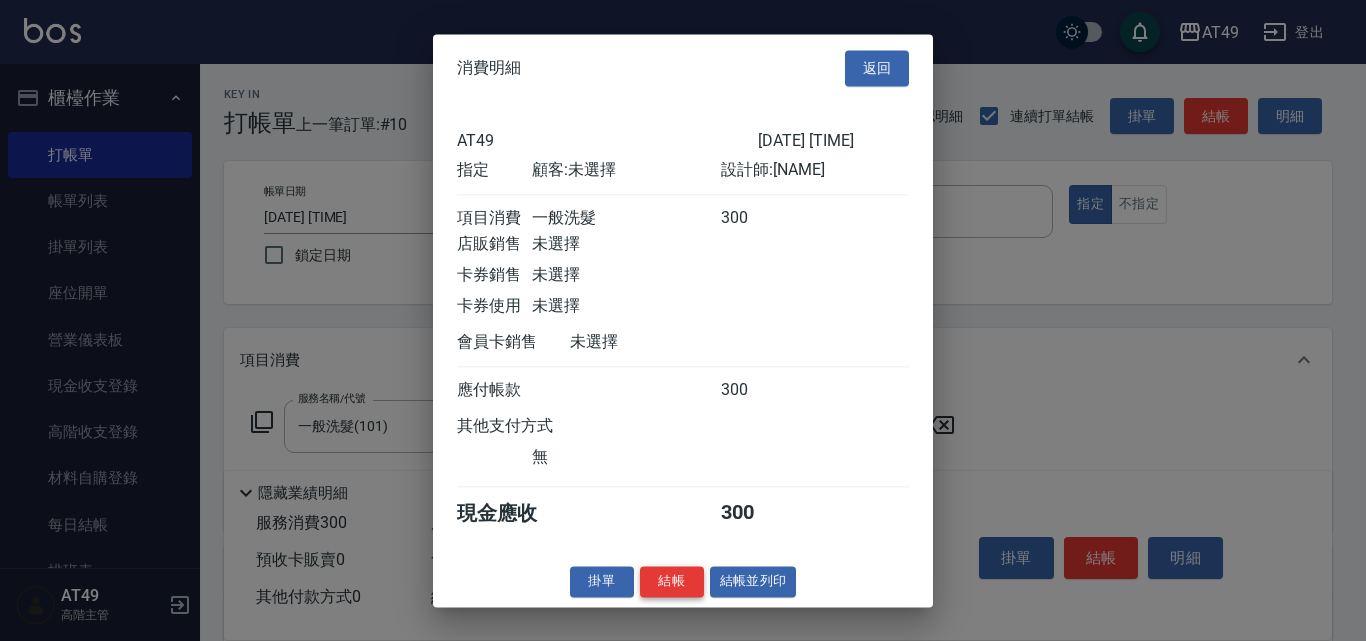 click on "結帳" at bounding box center (672, 581) 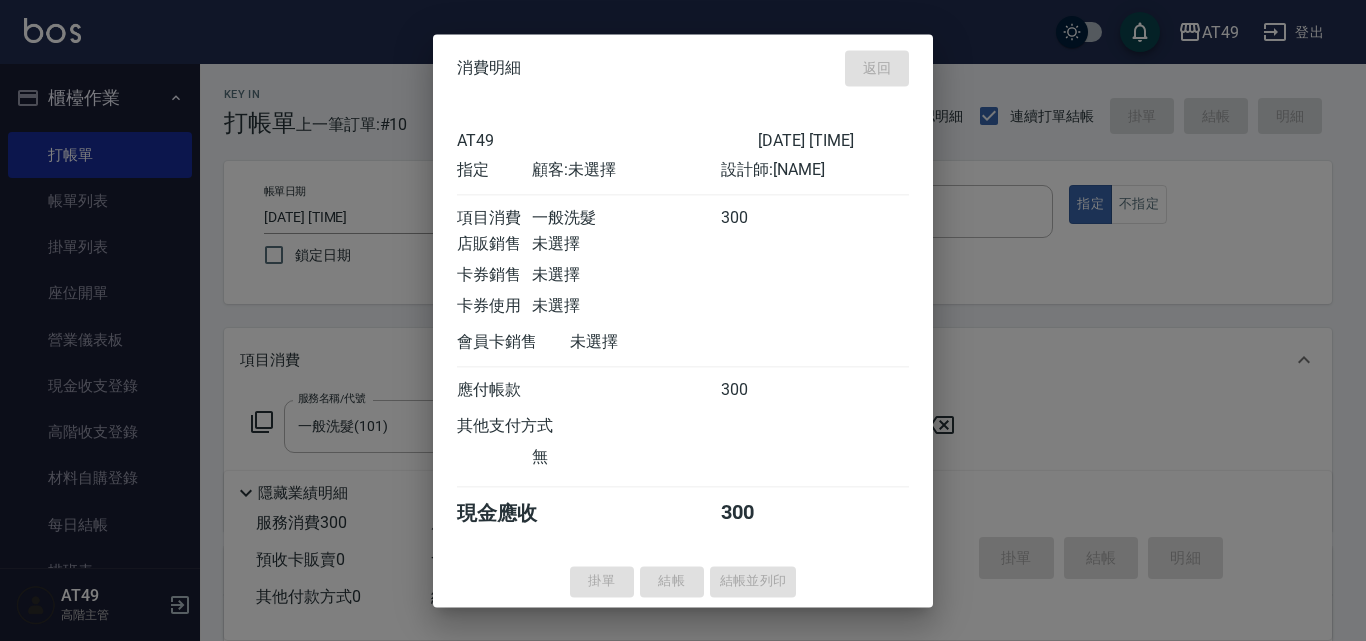 type 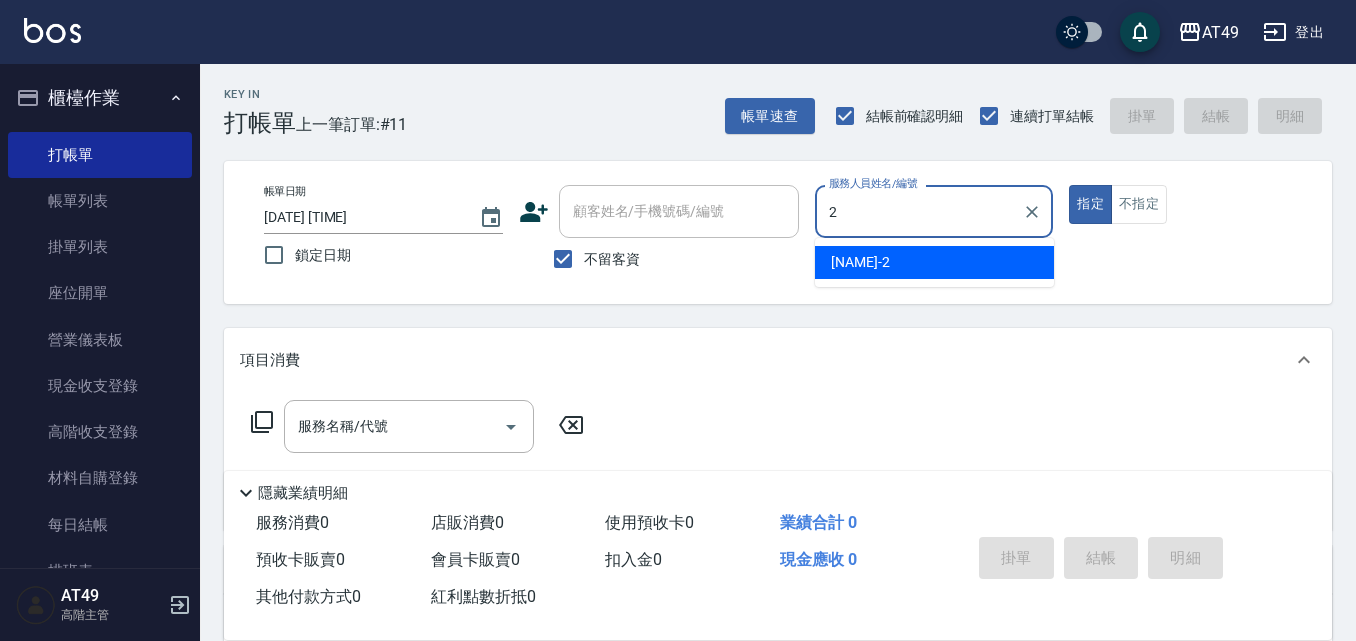 type on "[NAME]-[AGE]" 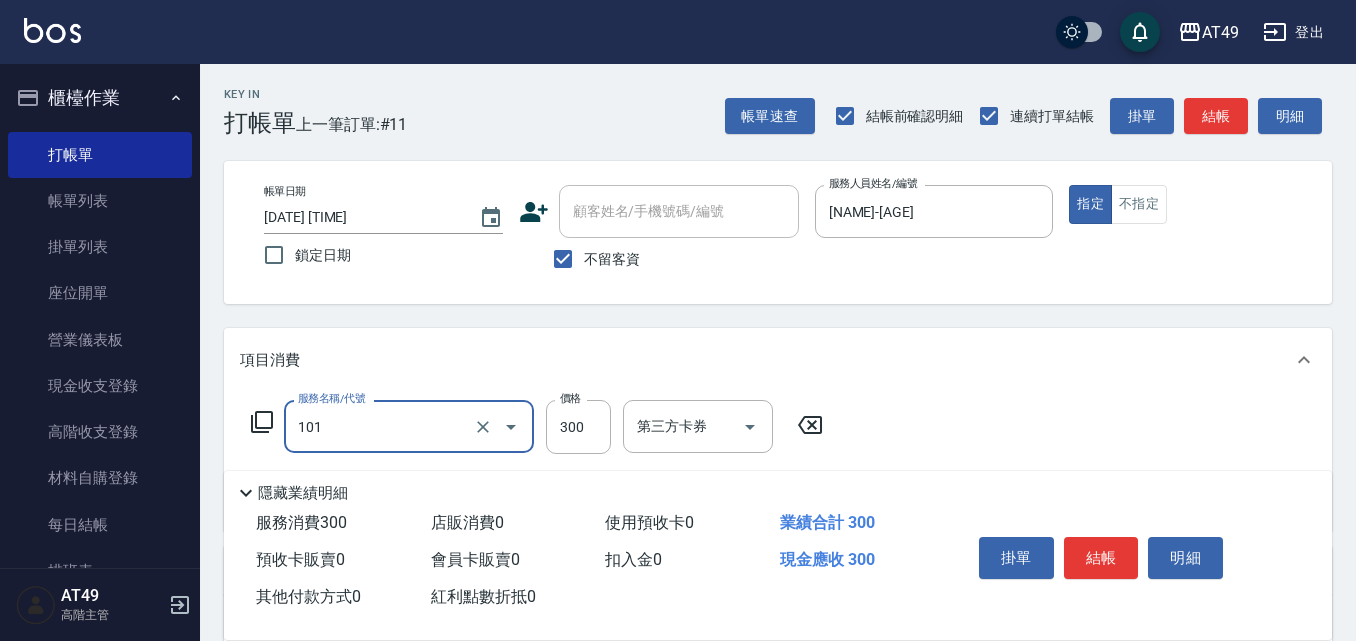 type on "一般洗髮(101)" 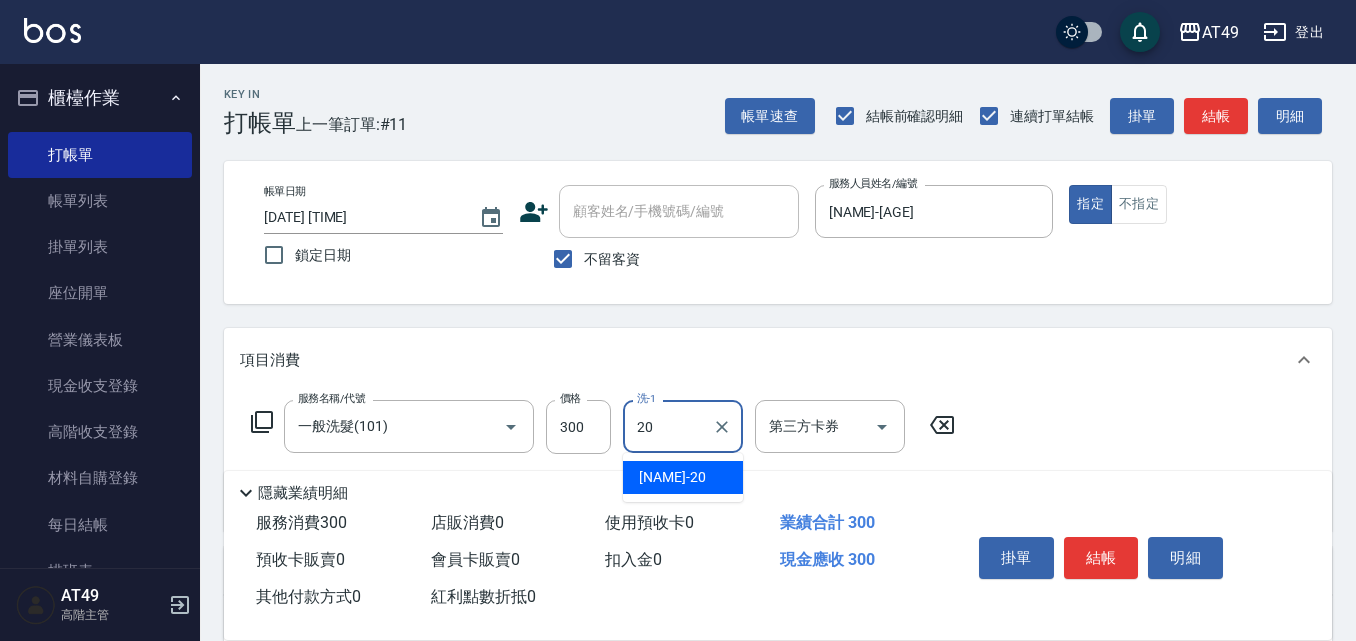 type on "[NAME]-[AGE]" 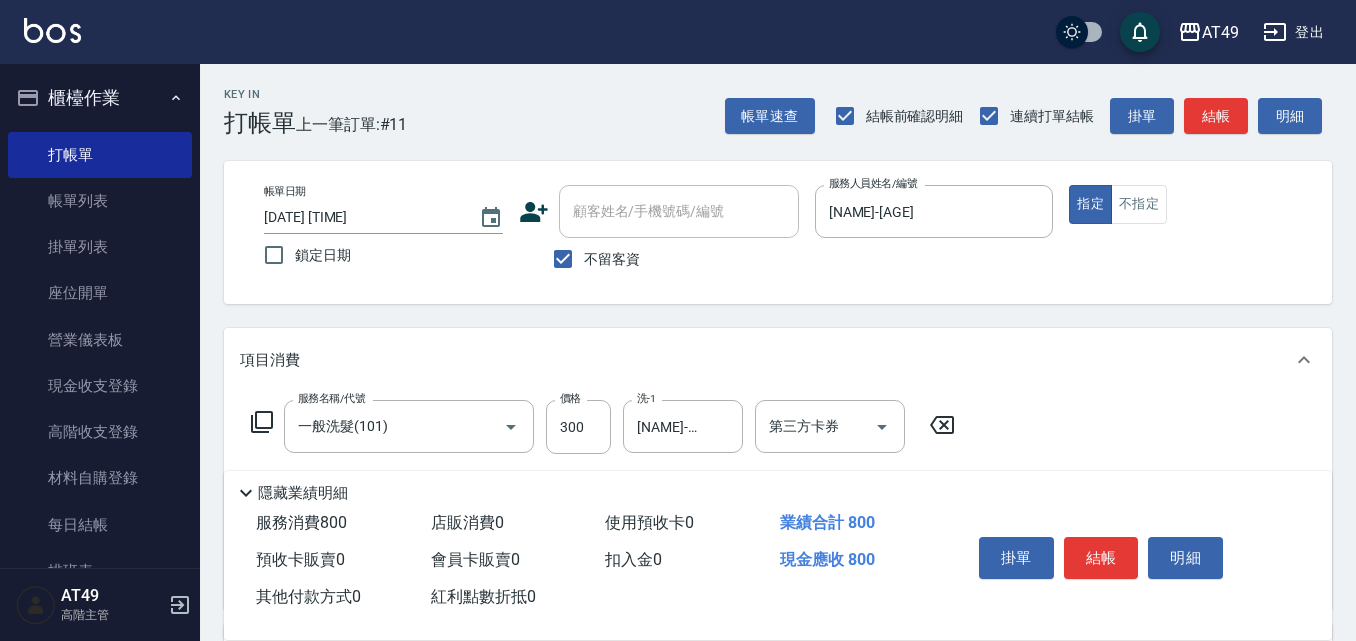 type on "精緻剪髮(201)" 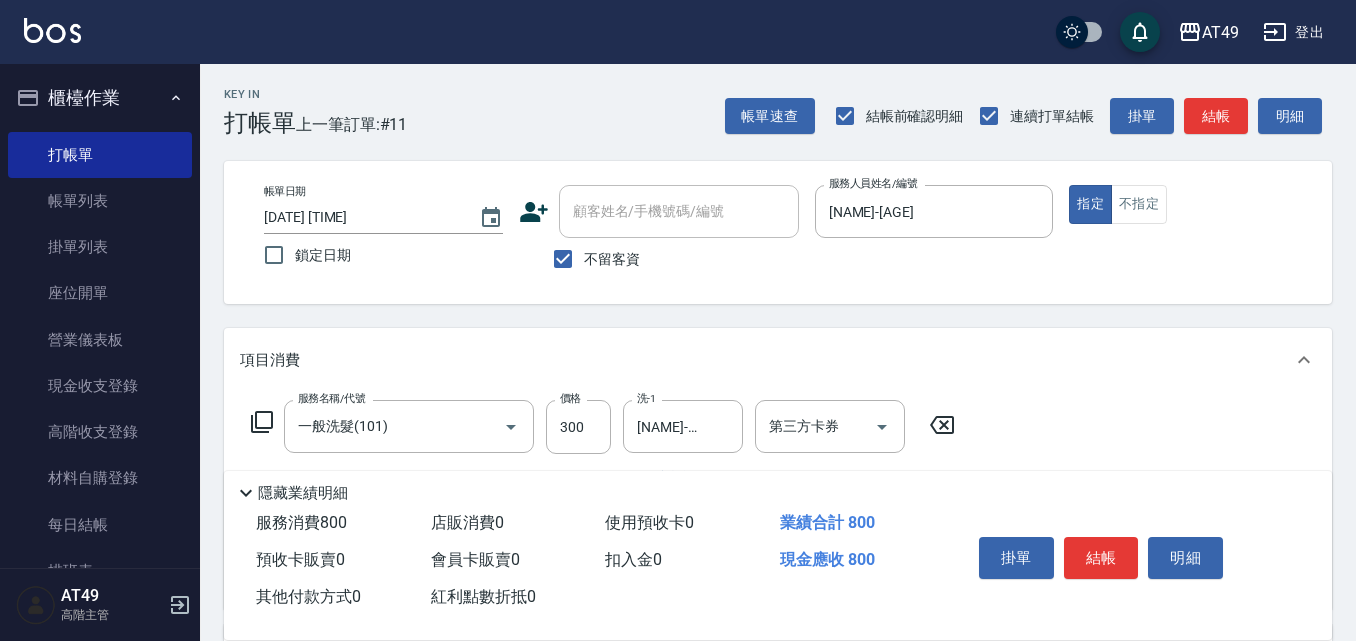 click on "結帳" at bounding box center [1101, 558] 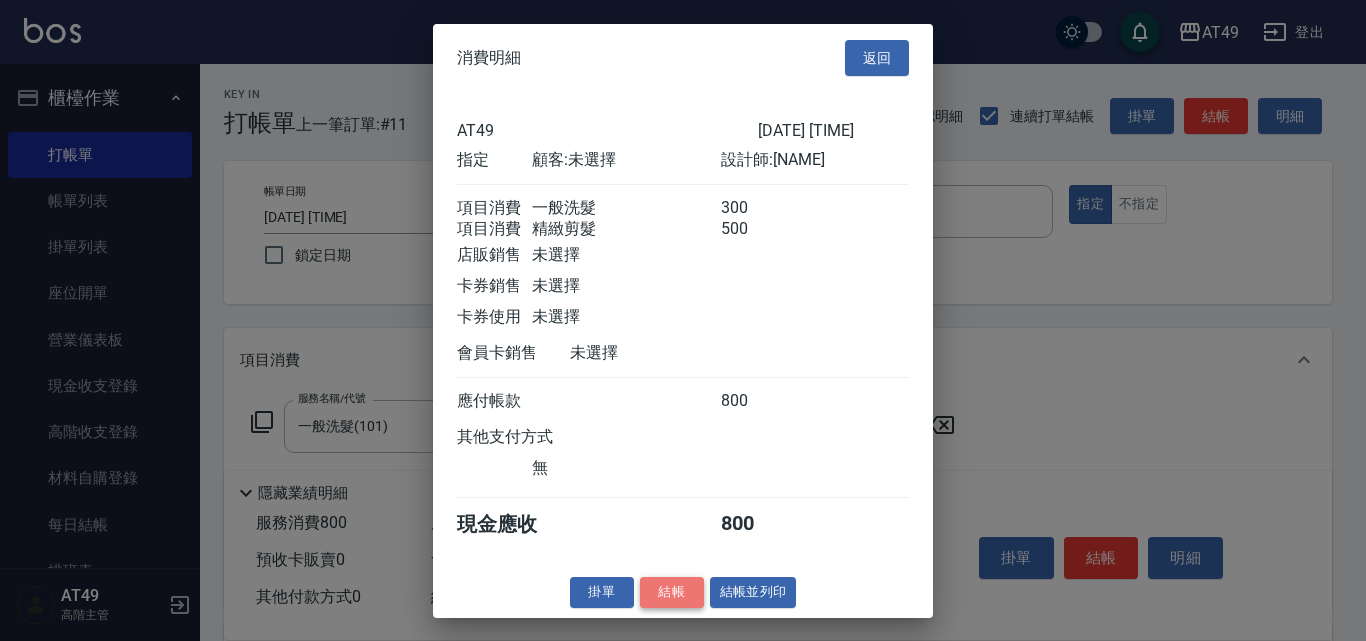 click on "結帳" at bounding box center [672, 592] 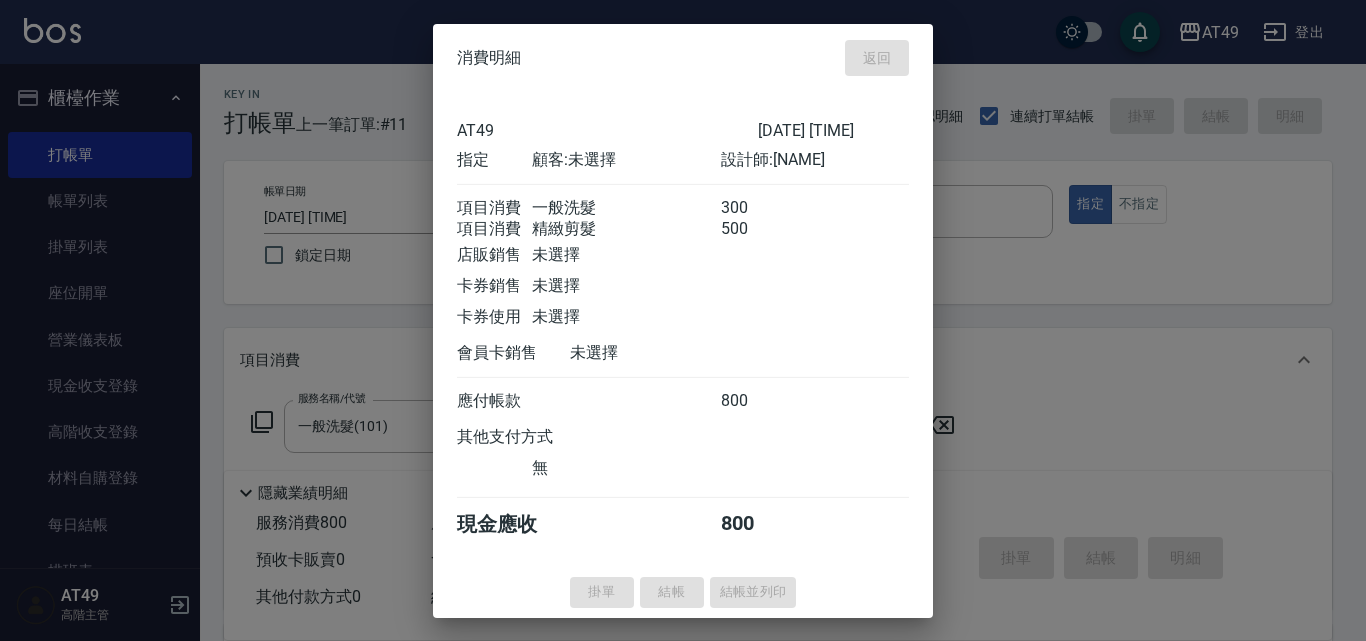 type 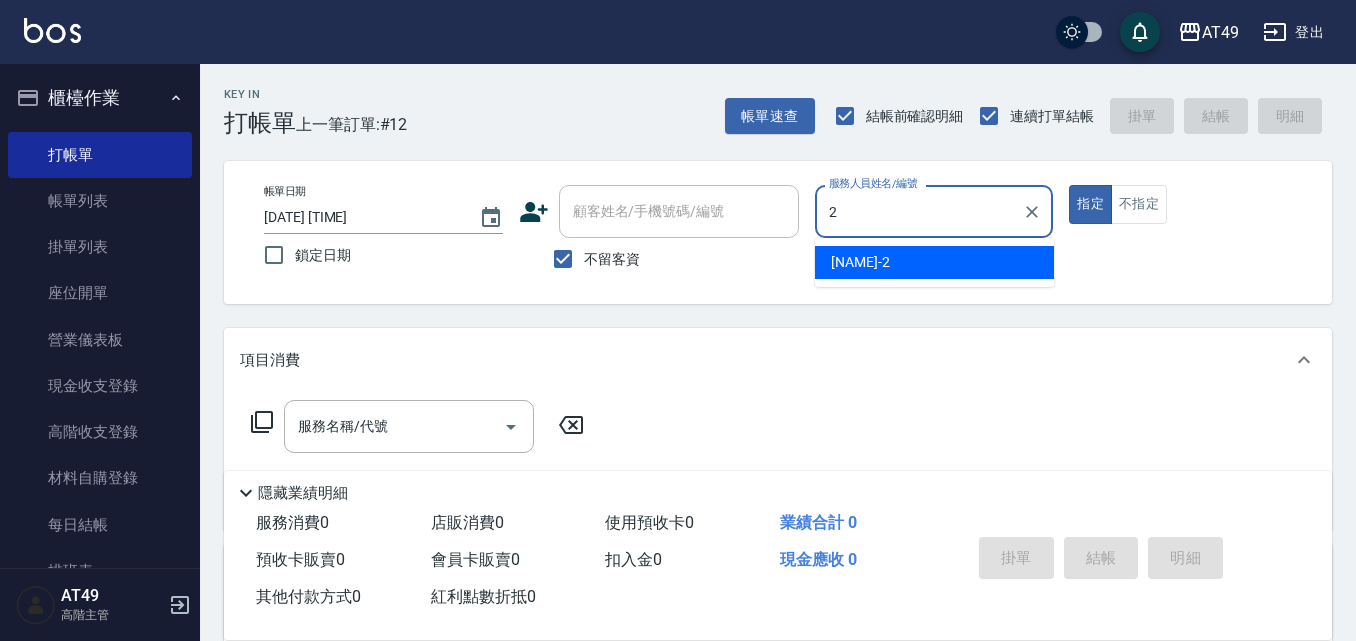 type on "[NAME]-[AGE]" 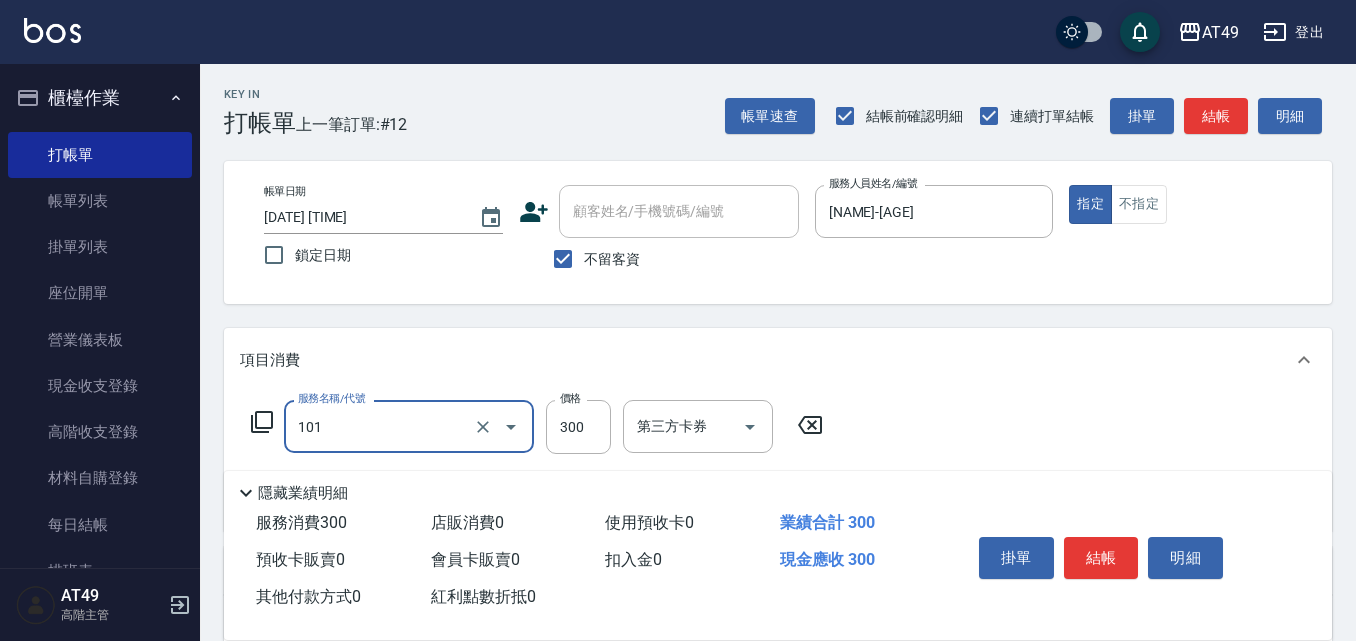 type on "一般洗髮(101)" 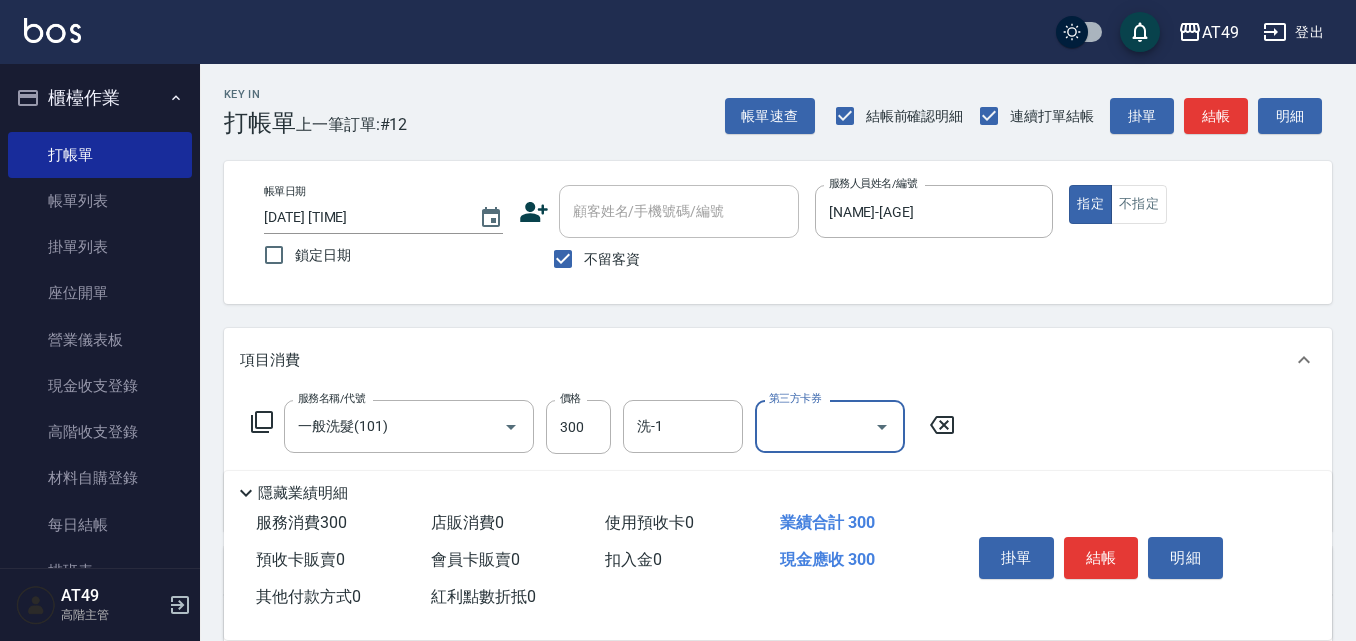 click on "洗-1 洗-1" at bounding box center (689, 427) 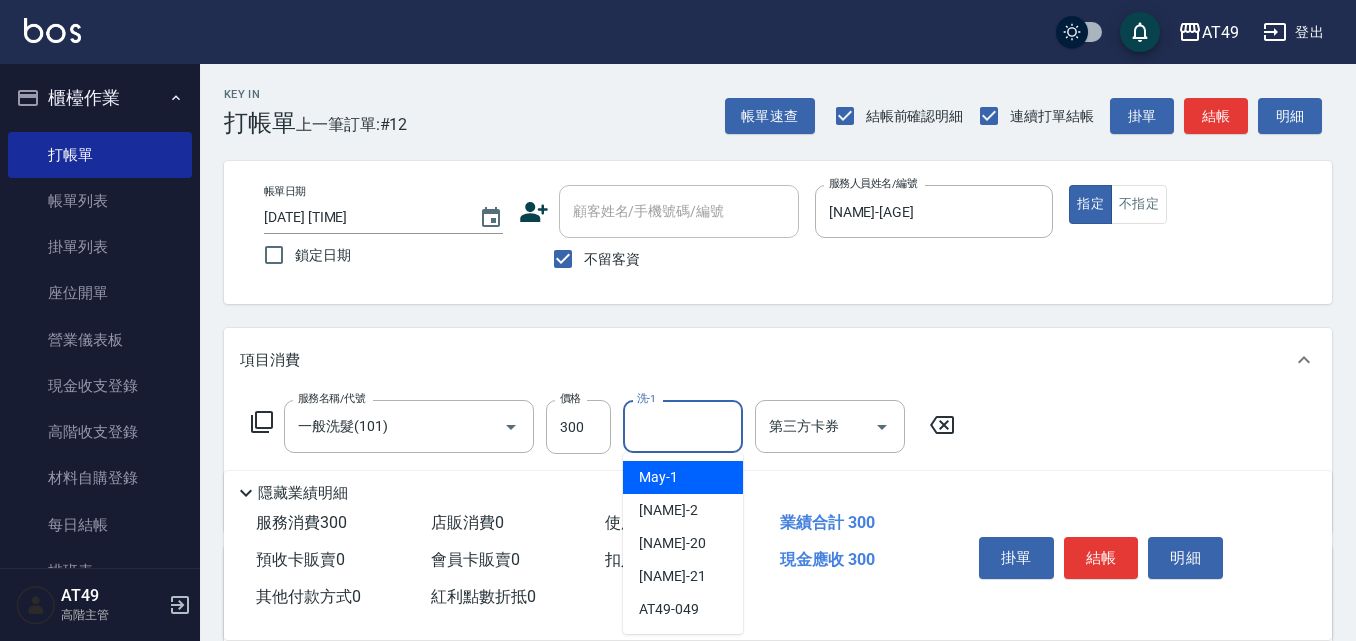 click on "洗-1" at bounding box center [683, 426] 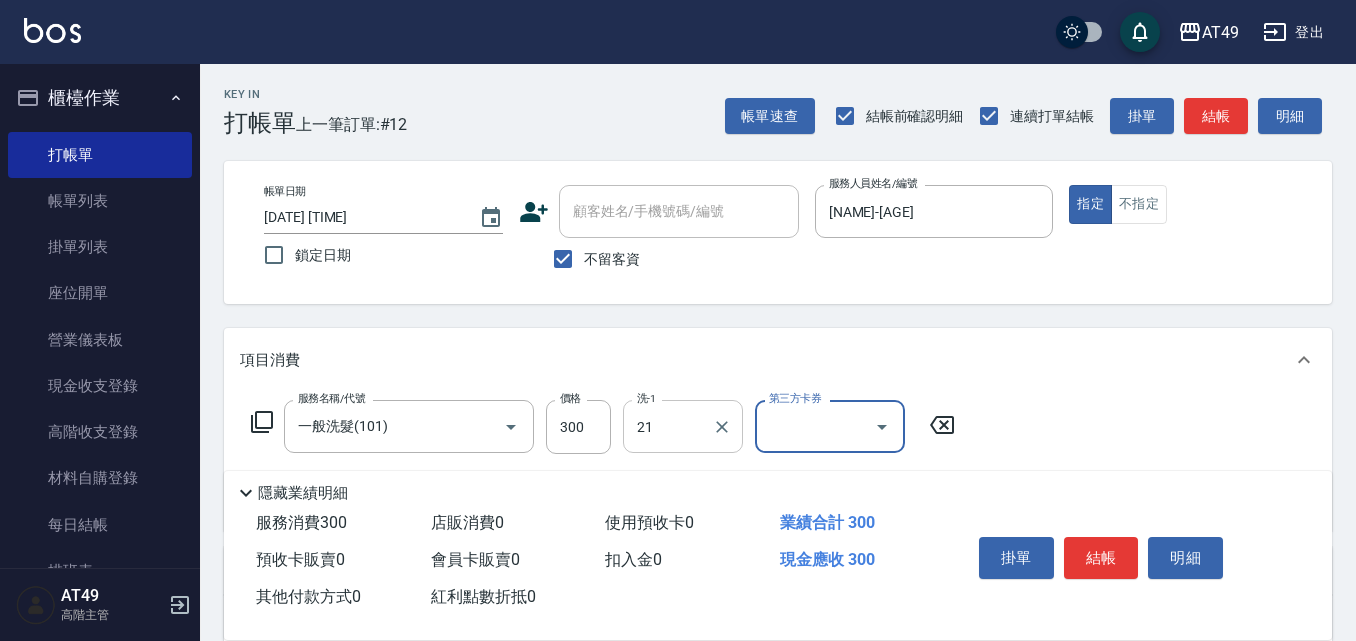 type on "[NAME]-[AGE]" 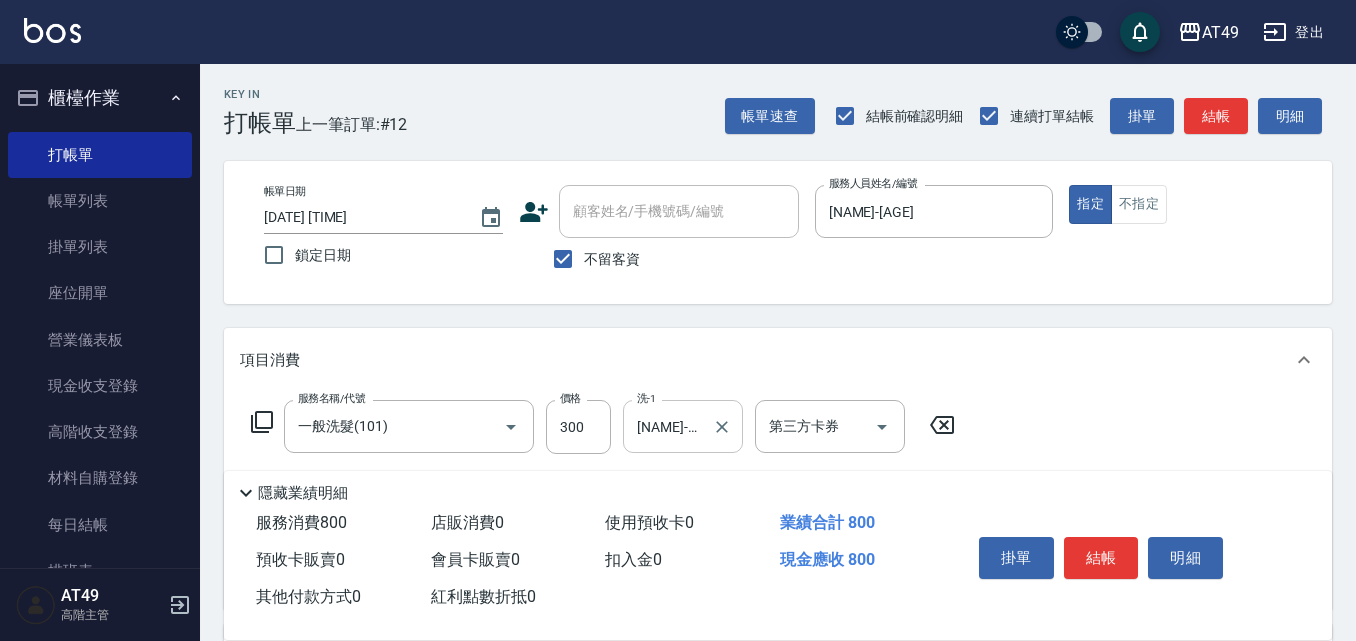 type on "精緻剪髮(201)" 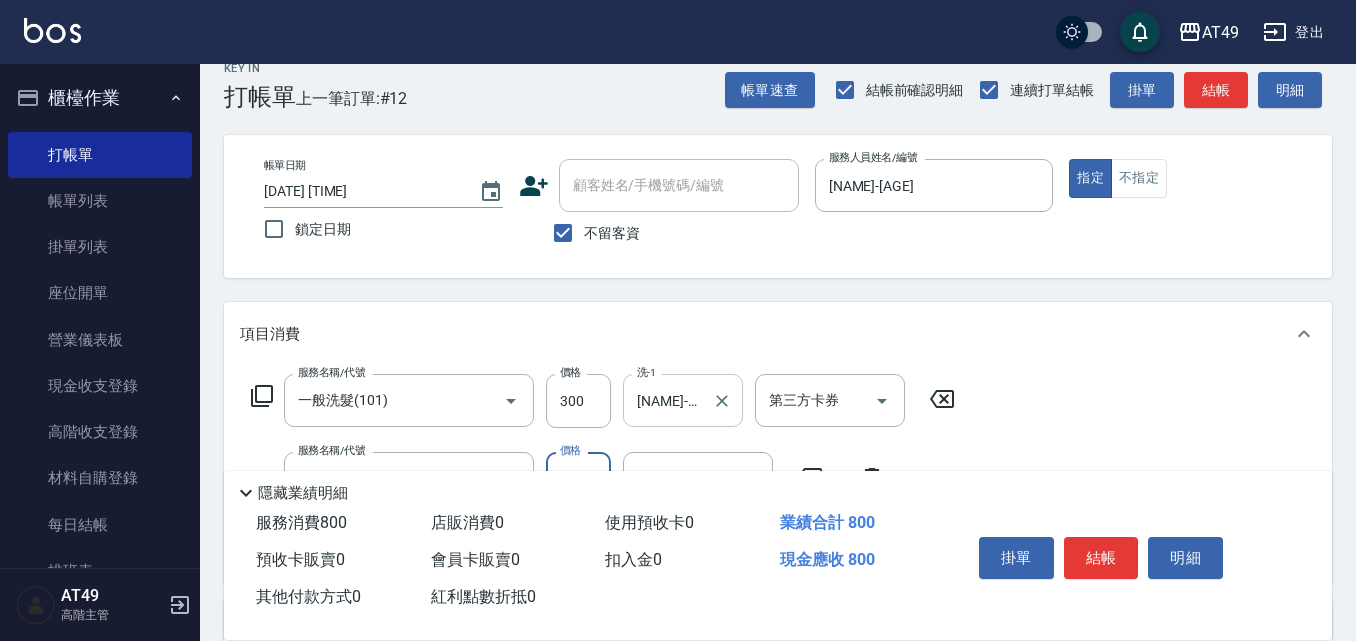 scroll, scrollTop: 300, scrollLeft: 0, axis: vertical 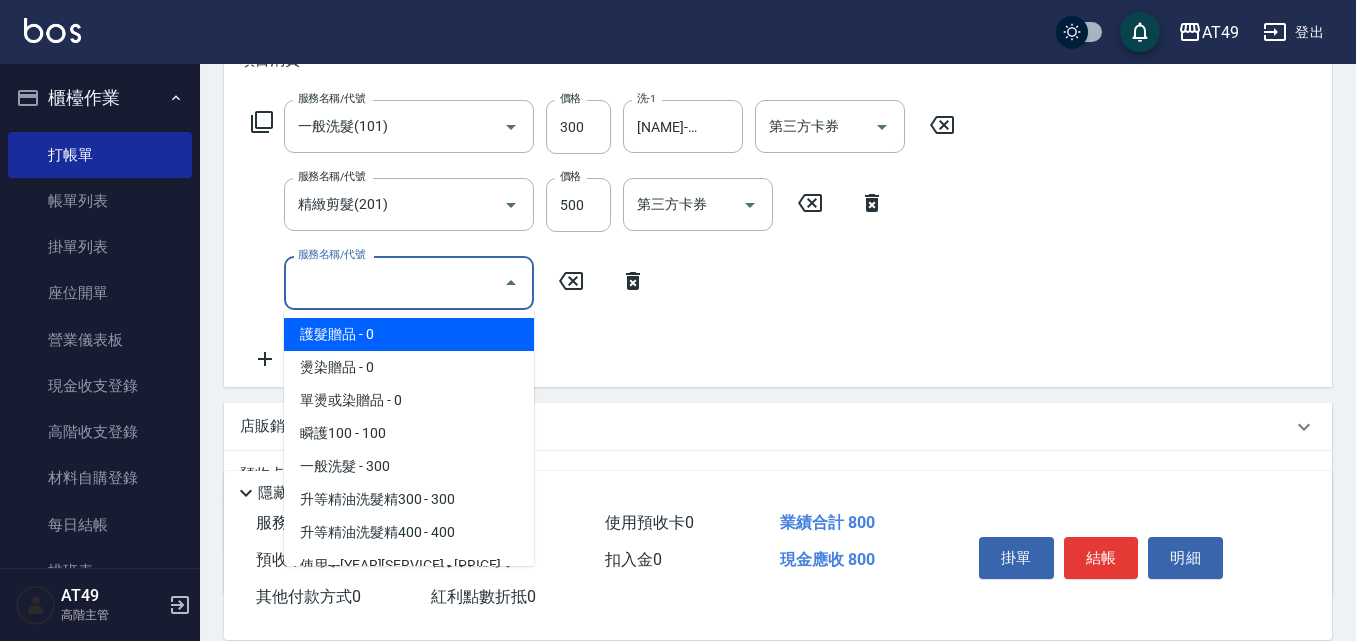 click on "服務名稱/代號" at bounding box center [394, 282] 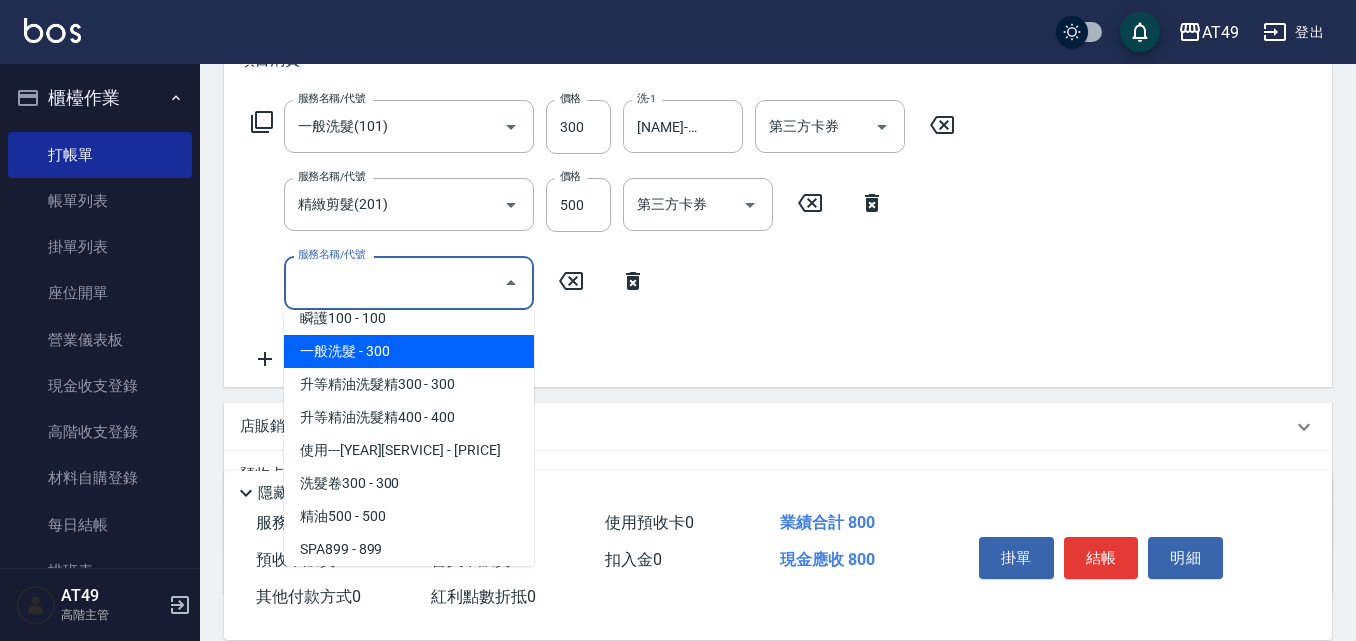 scroll, scrollTop: 500, scrollLeft: 0, axis: vertical 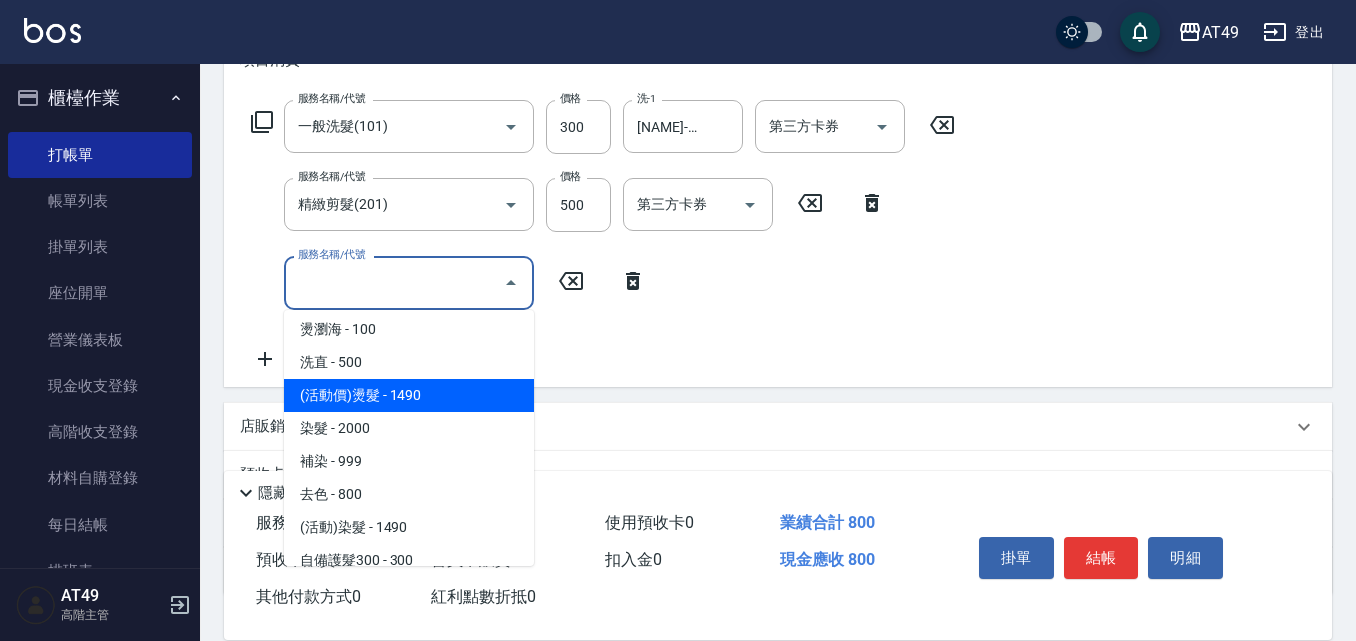 click on "(活動價)燙髮 - 1490" at bounding box center (409, 395) 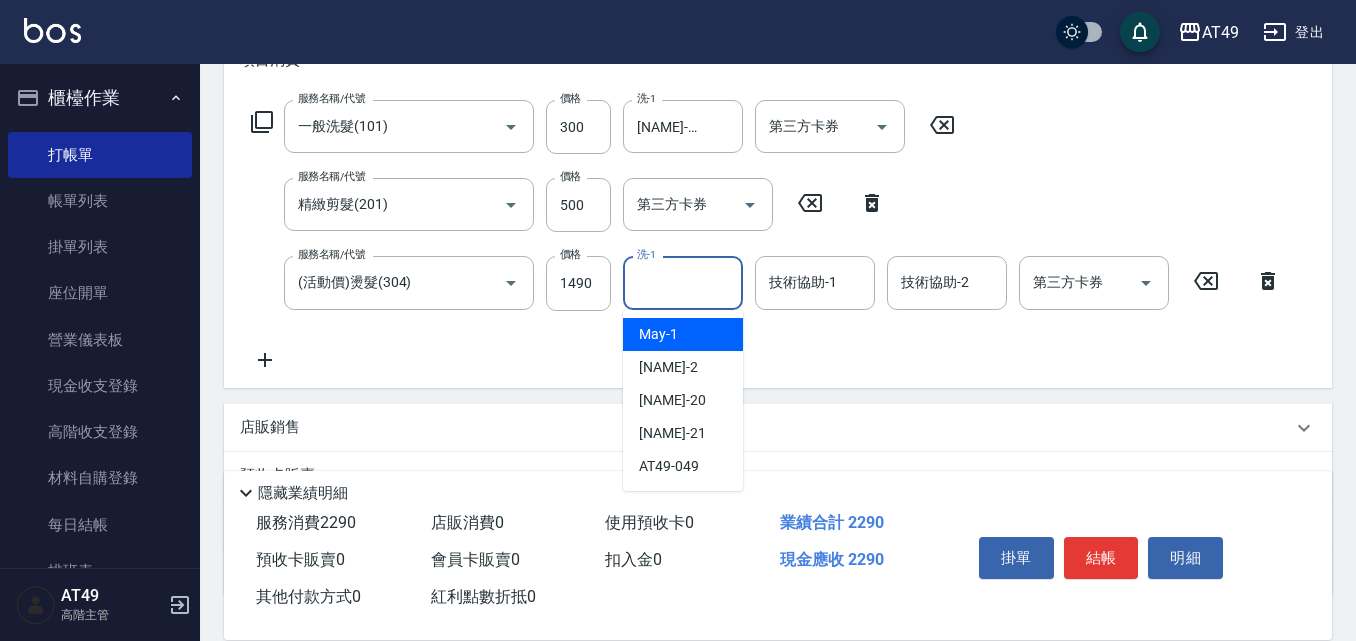 click on "洗-1" at bounding box center [683, 282] 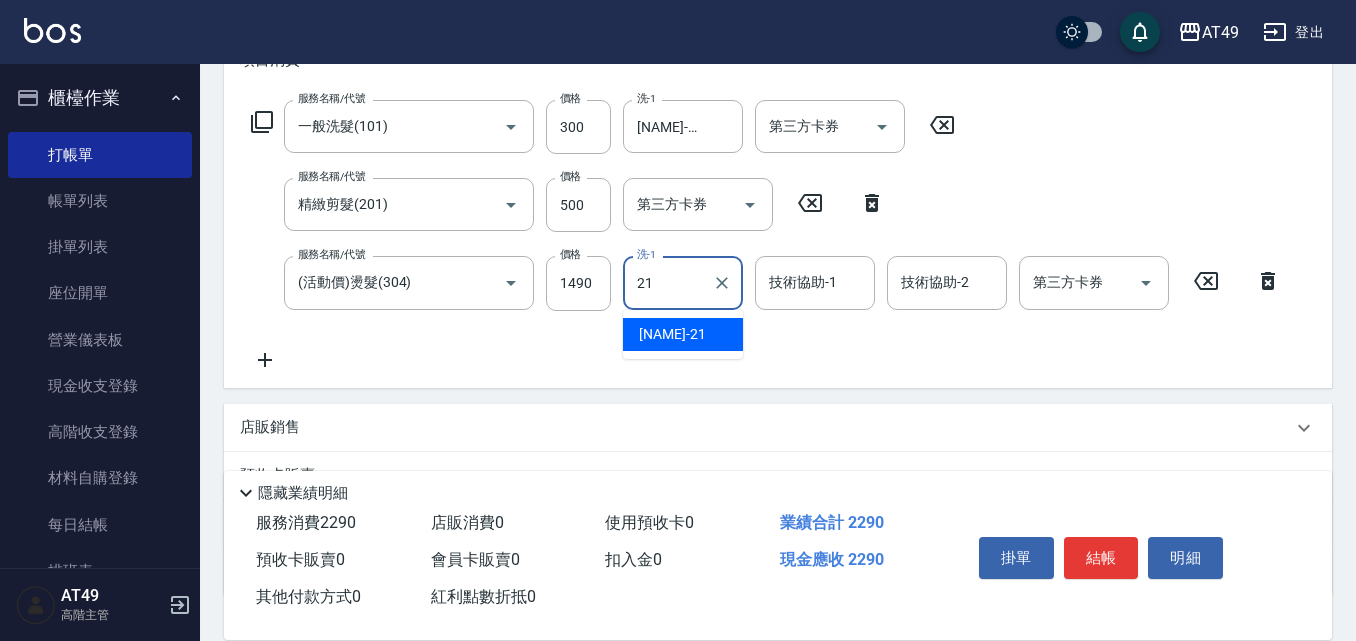 type on "[NAME]-[AGE]" 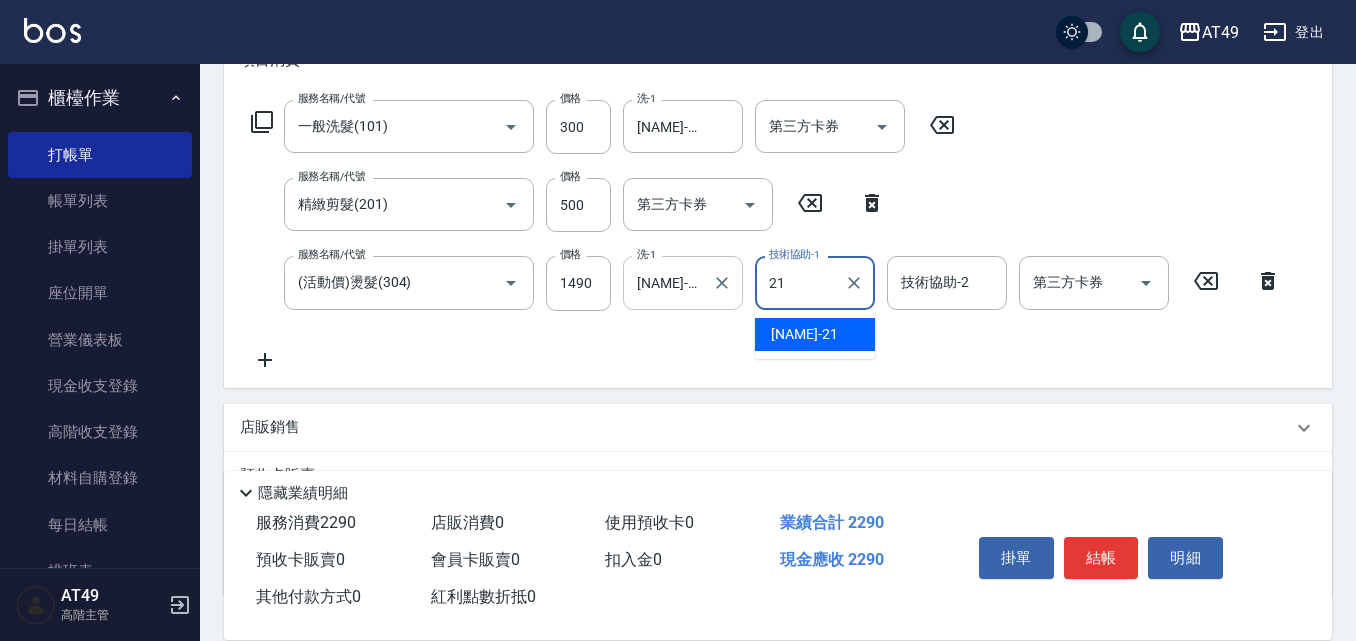 type on "[NAME]-[AGE]" 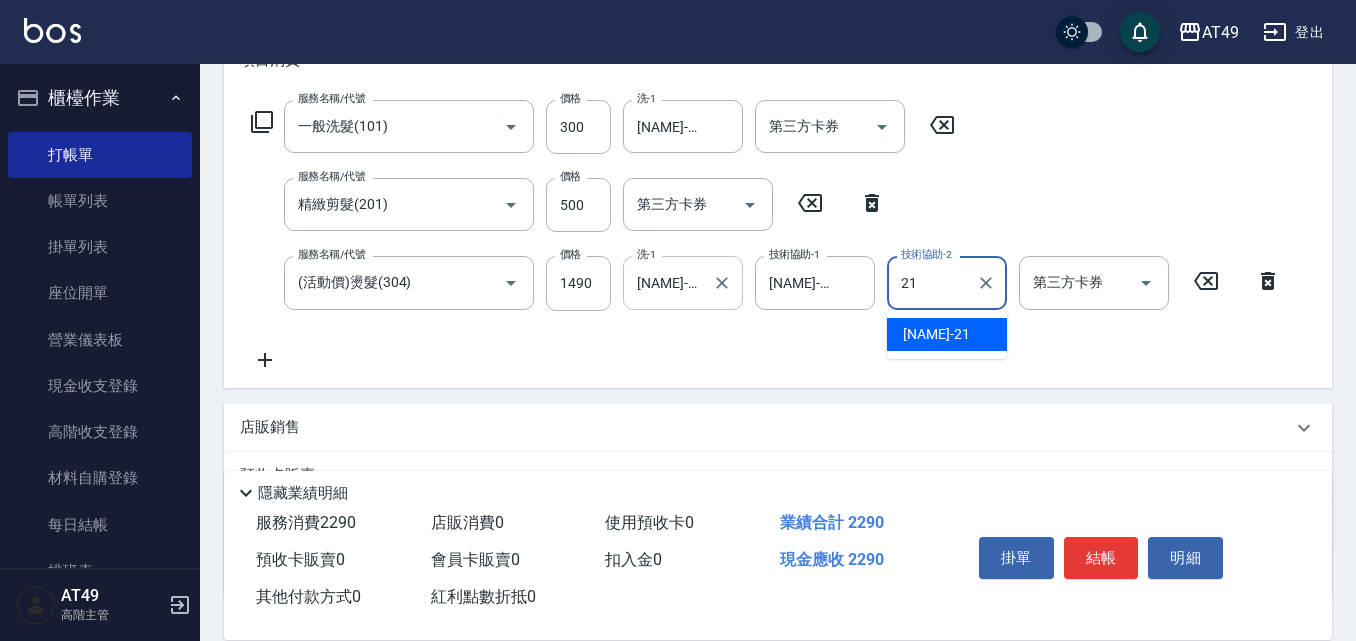 type on "[NAME]-[AGE]" 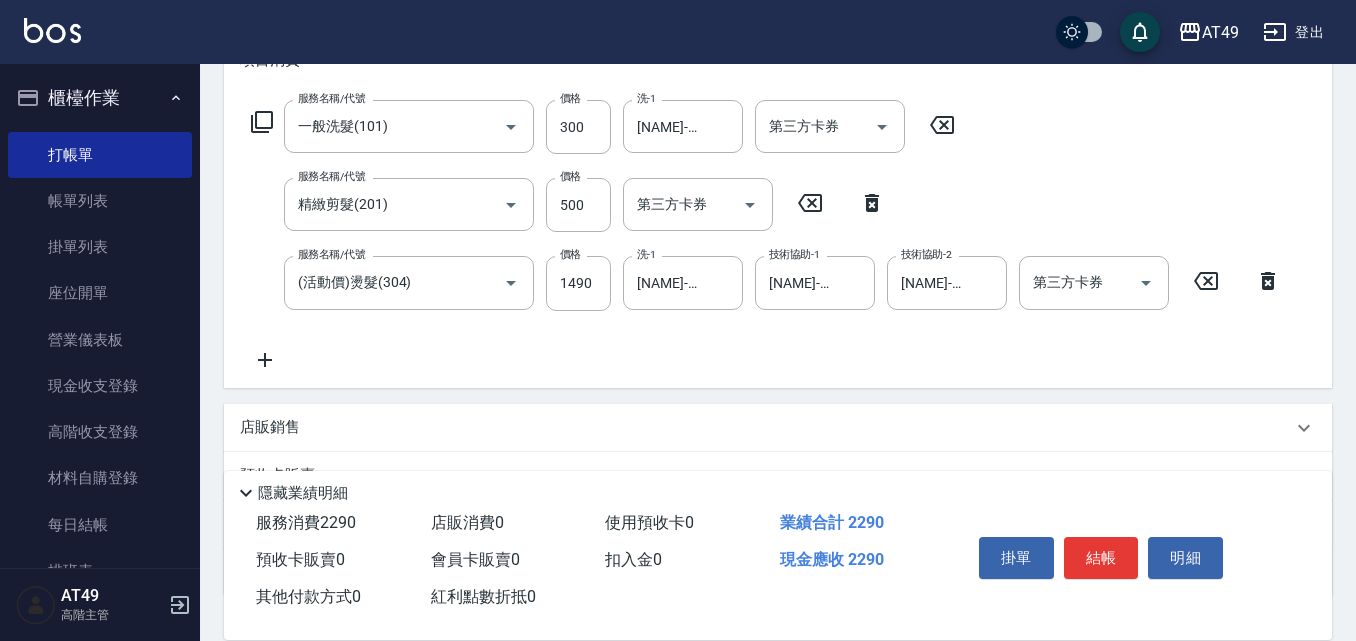 click 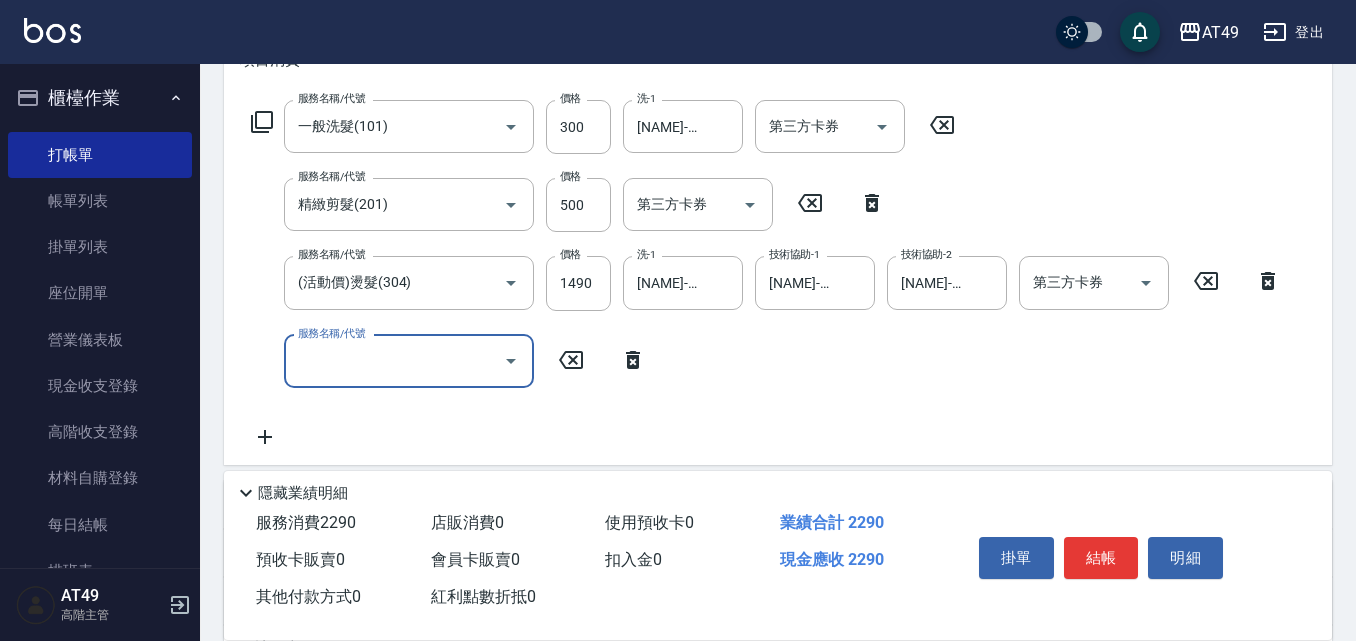 click on "服務名稱/代號" at bounding box center (394, 361) 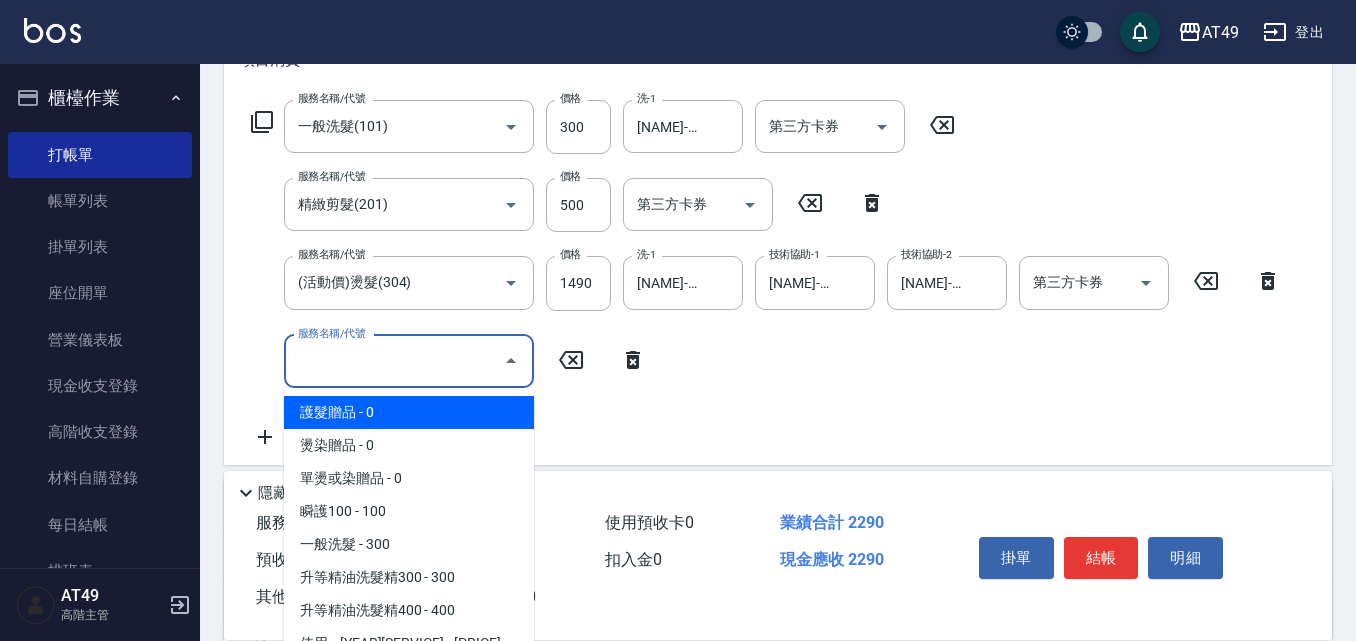 scroll, scrollTop: 524, scrollLeft: 0, axis: vertical 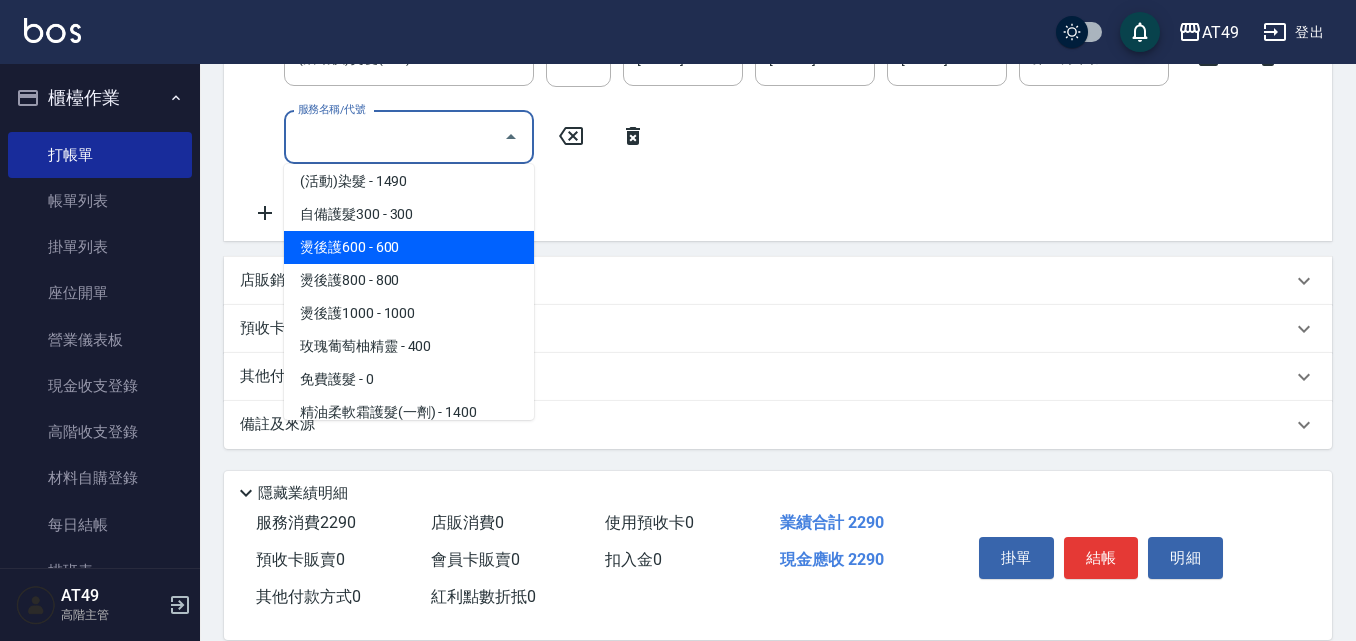 click on "燙後護600 - 600" at bounding box center [409, 247] 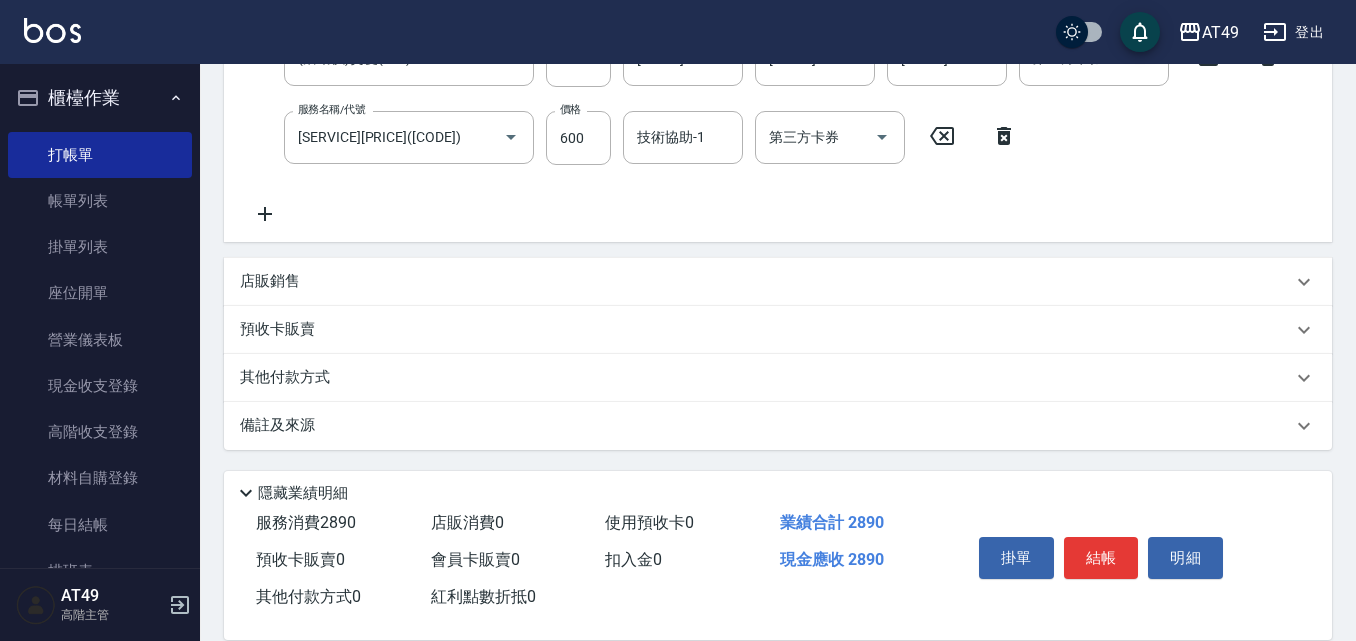 click on "服務名稱/代號 燙後護600(503) 服務名稱/代號 價格 600 價格 技術協助-1 技術協助-1 第三方卡券 第三方卡券" at bounding box center (634, 138) 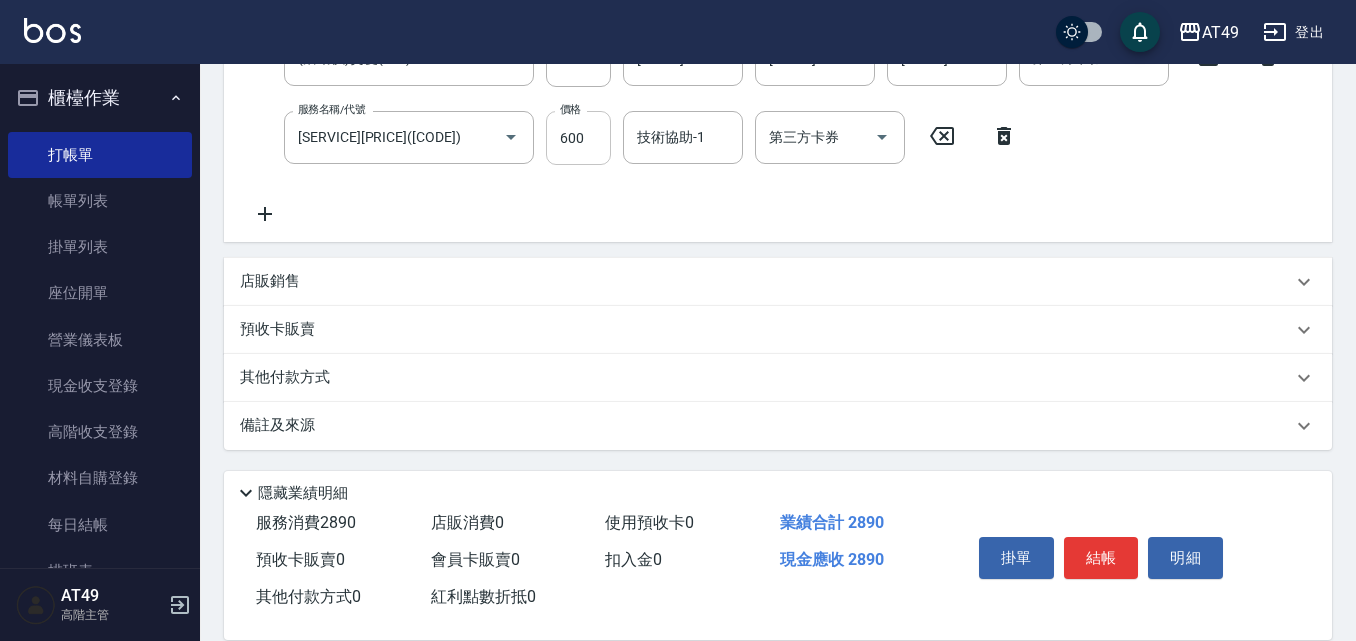 click on "Key In 打帳單 上一筆訂單:#12 帳單速查 結帳前確認明細 連續打單結帳 掛單 結帳 明細 帳單日期 [DATE] [TIME] 鎖定日期 顧客姓名/手機號碼/編號 顧客姓名/手機號碼/編號 不留客資 服務人員姓名/編號 [NAME]-[AGE] 服務人員姓名/編號 指定 不指定 項目消費 服務名稱/代號 一般洗髮([CODE]) 服務名稱/代號 價格 300 價格 洗-[AGE] [NAME]-[AGE] 洗-[AGE] 第三方卡券 第三方卡券 服務名稱/代號 精緻剪髮([CODE]) 服務名稱/代號 價格 500 價格 第三方卡券 第三方卡券 服務名稱/代號 (活動價)燙髮([CODE]) 服務名稱/代號 價格 1490 價格 洗-[AGE] [NAME]-[AGE] 洗-[AGE] 技術協助-[AGE] [NAME]-[AGE] 技術協助-[AGE] 技術協助-[AGE] [NAME]-[AGE] 技術協助-[AGE] 第三方卡券 第三方卡券 服務名稱/代號 燙後護[PRICE]([CODE]) 服務名稱/代號 價格 600 價格 技術協助-[AGE] 技術協助-[AGE] 第三方卡券 第三方卡券 店販銷售 服務人員姓名/編號 服務人員姓名/編號 商品代號/名稱 商品代號/名稱" at bounding box center (778, 91) 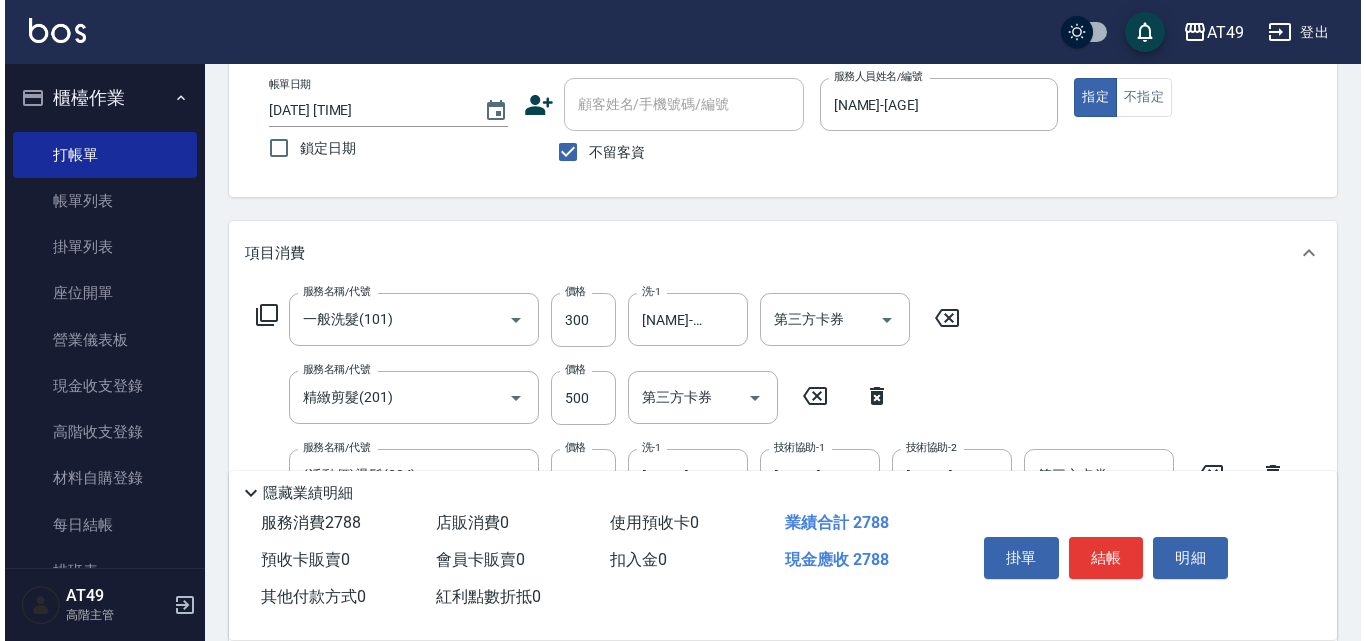 scroll, scrollTop: 507, scrollLeft: 0, axis: vertical 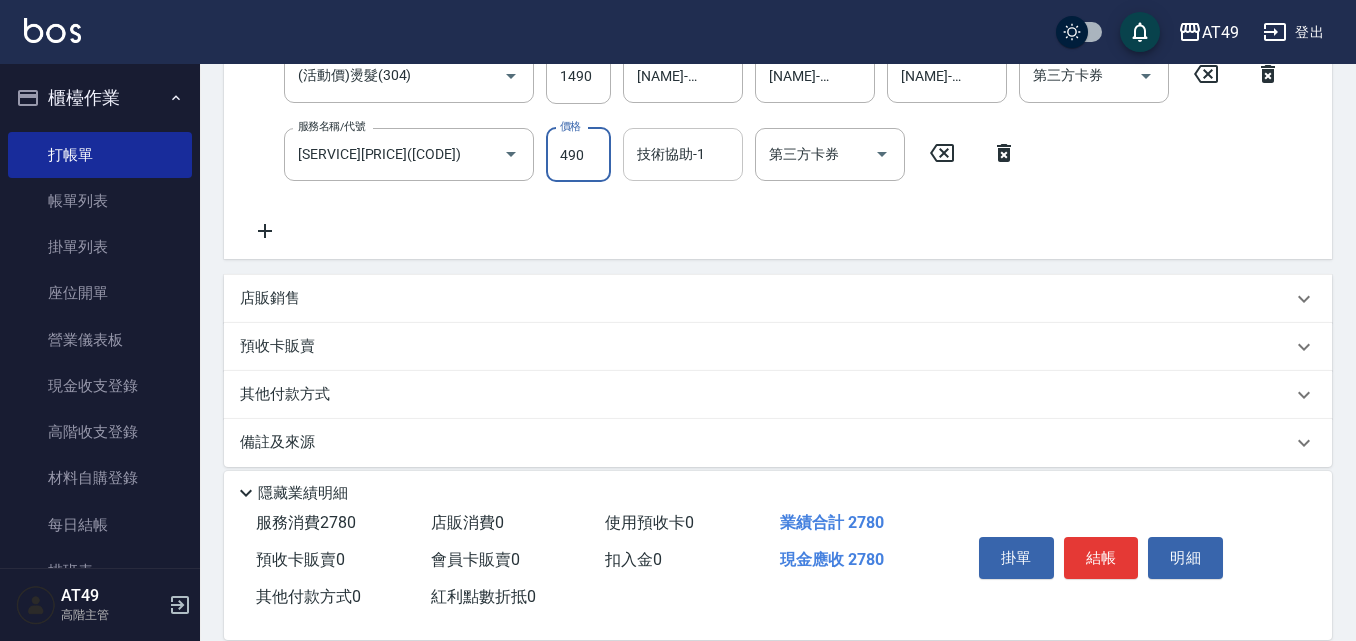 type on "490" 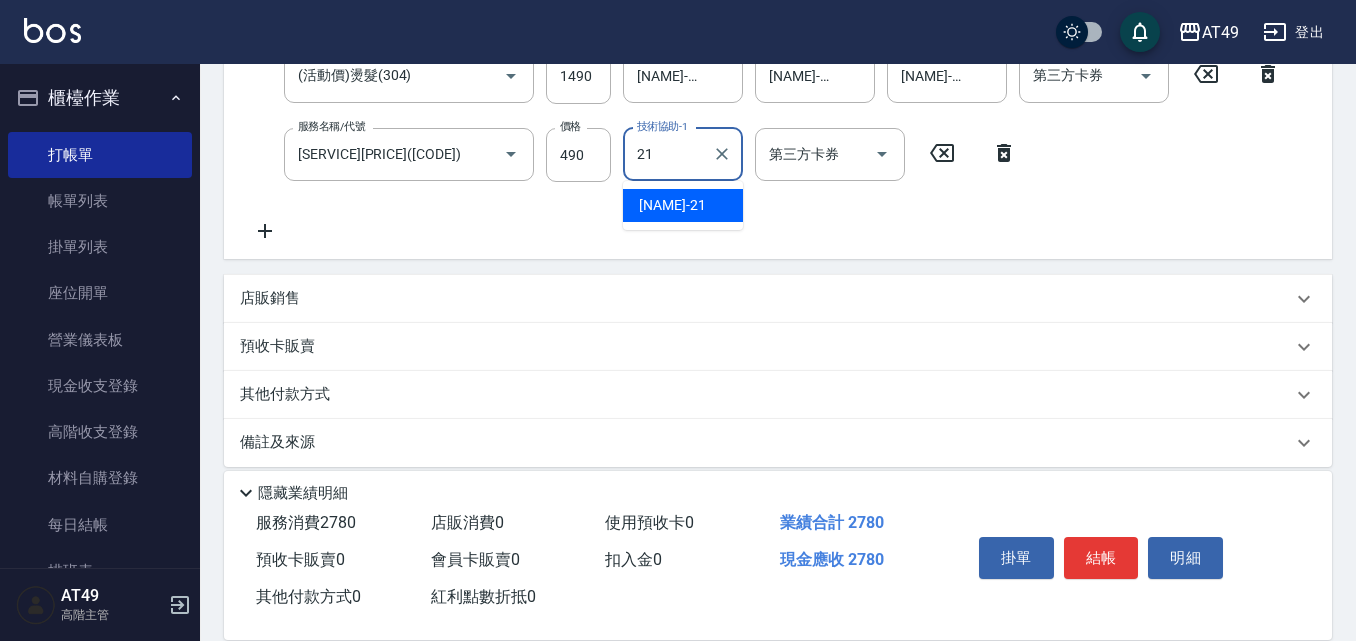 type on "[NAME]-[AGE]" 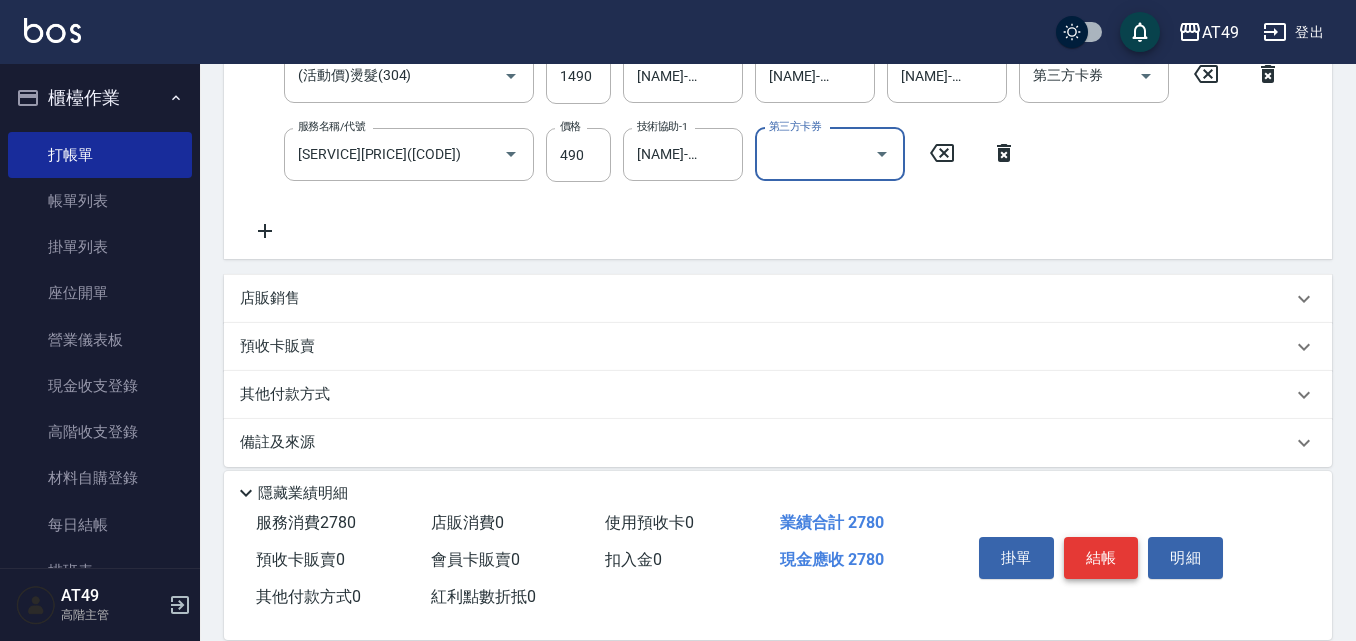 click on "結帳" at bounding box center (1101, 558) 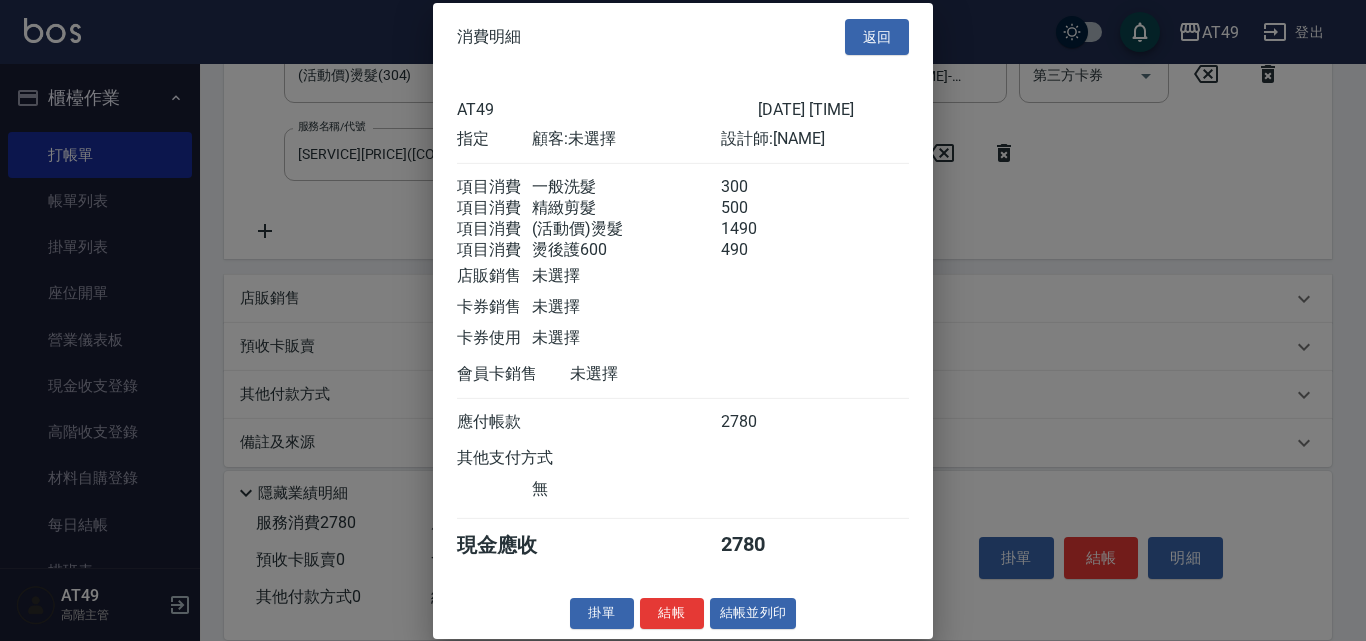 scroll, scrollTop: 33, scrollLeft: 0, axis: vertical 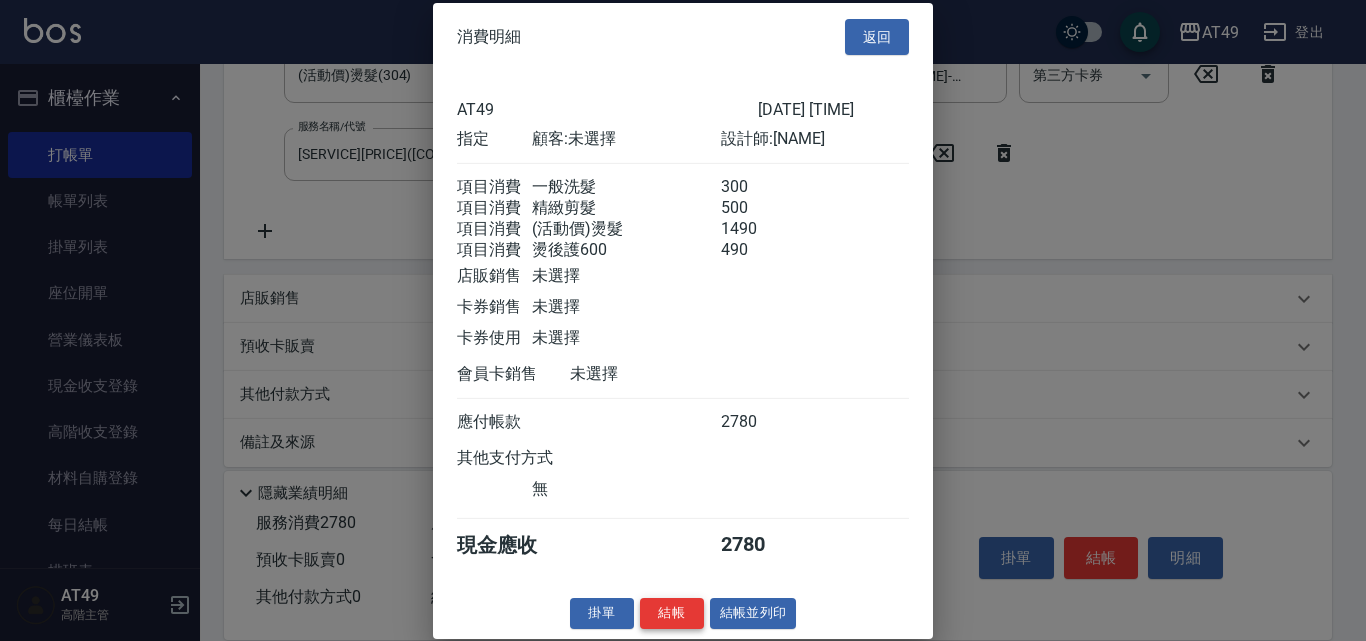 click on "結帳" at bounding box center (672, 613) 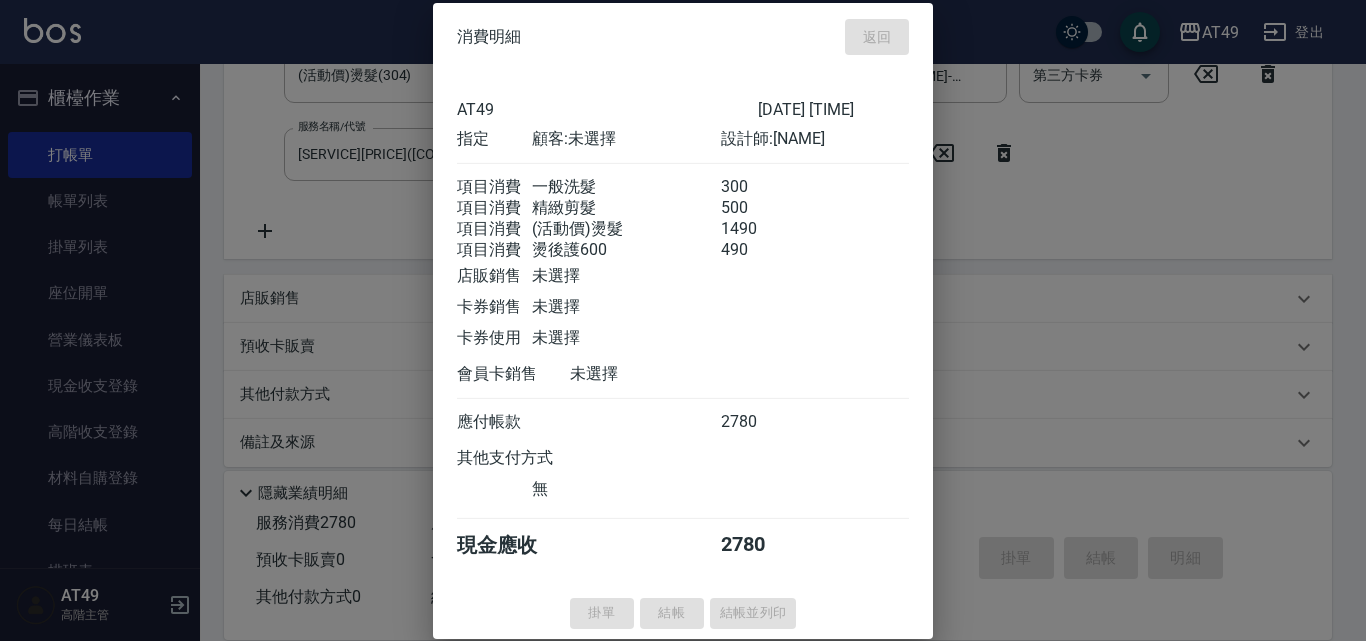 type on "2025/08/03 19:41" 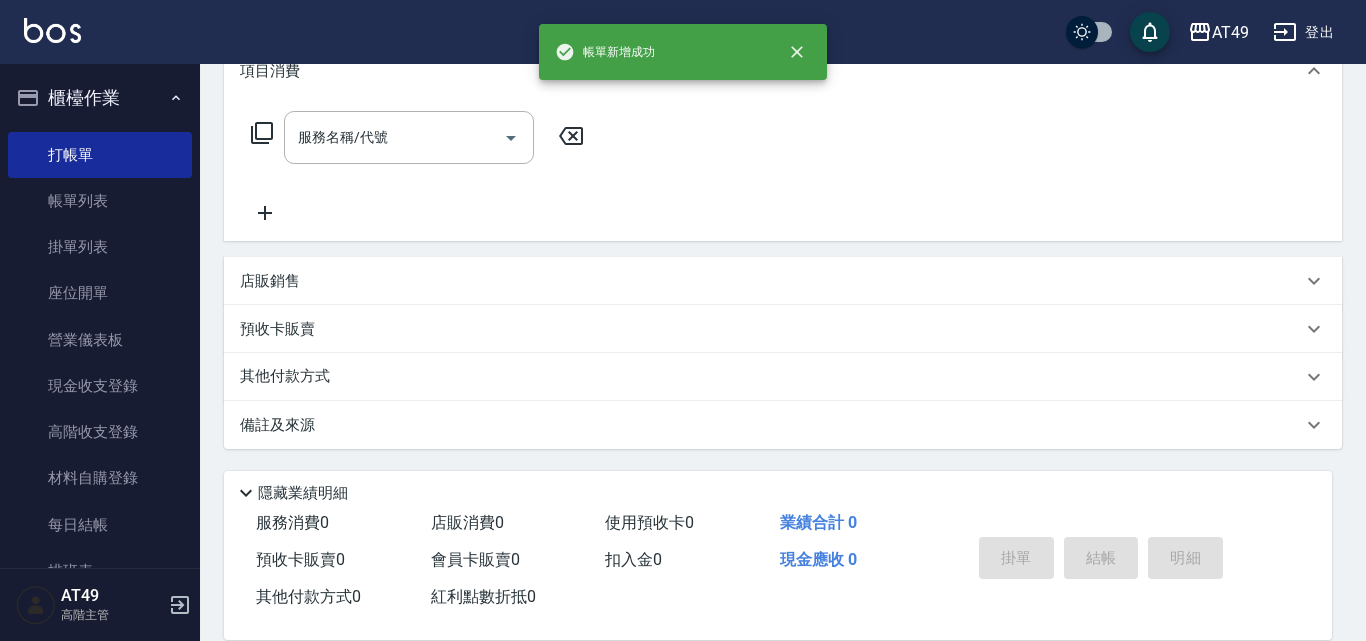 scroll, scrollTop: 0, scrollLeft: 0, axis: both 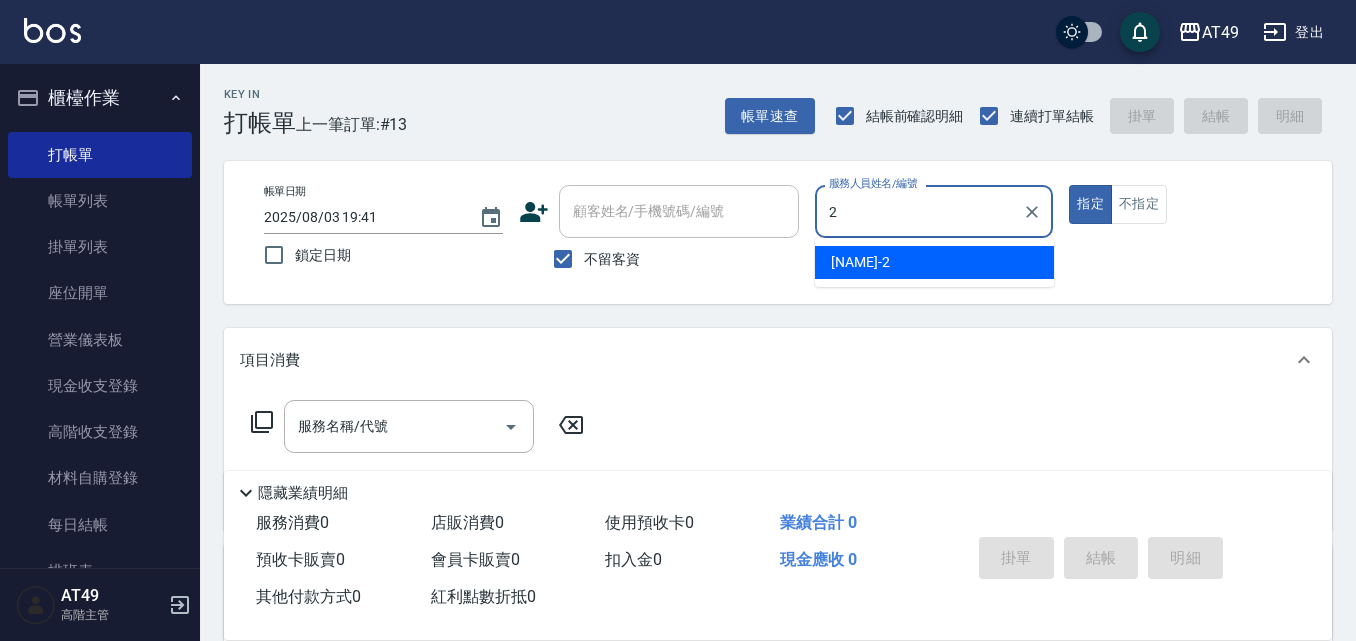 type on "[NAME]-[AGE]" 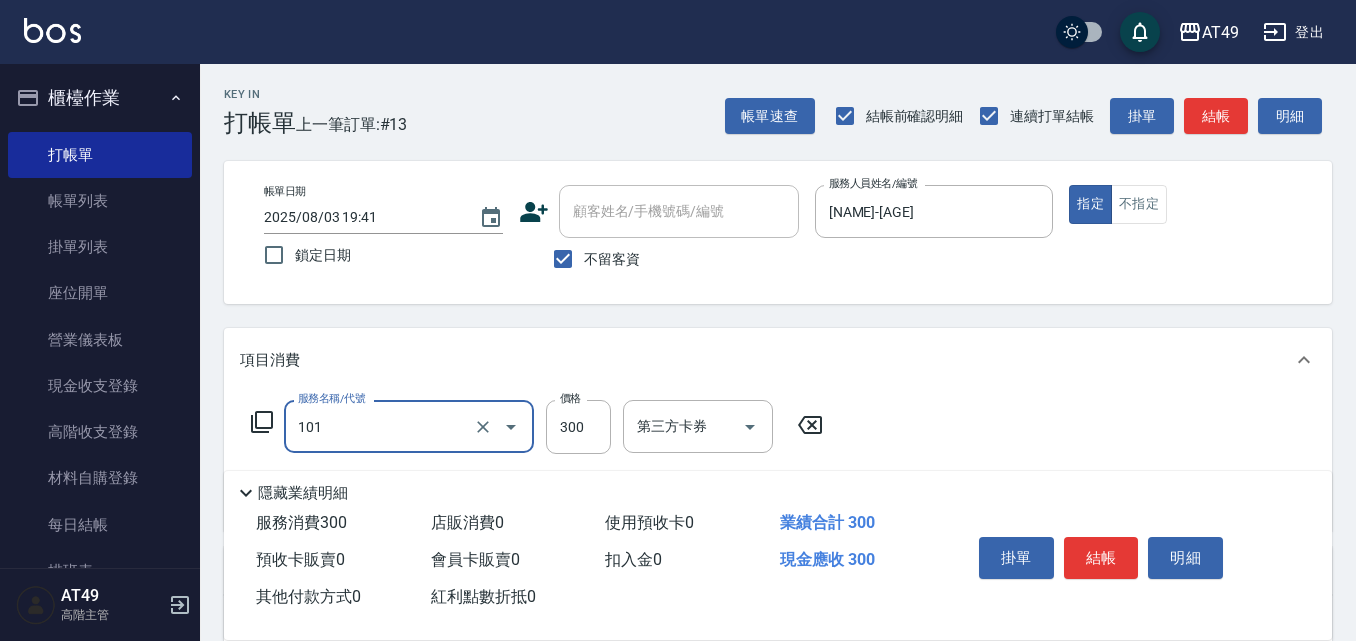 type on "一般洗髮(101)" 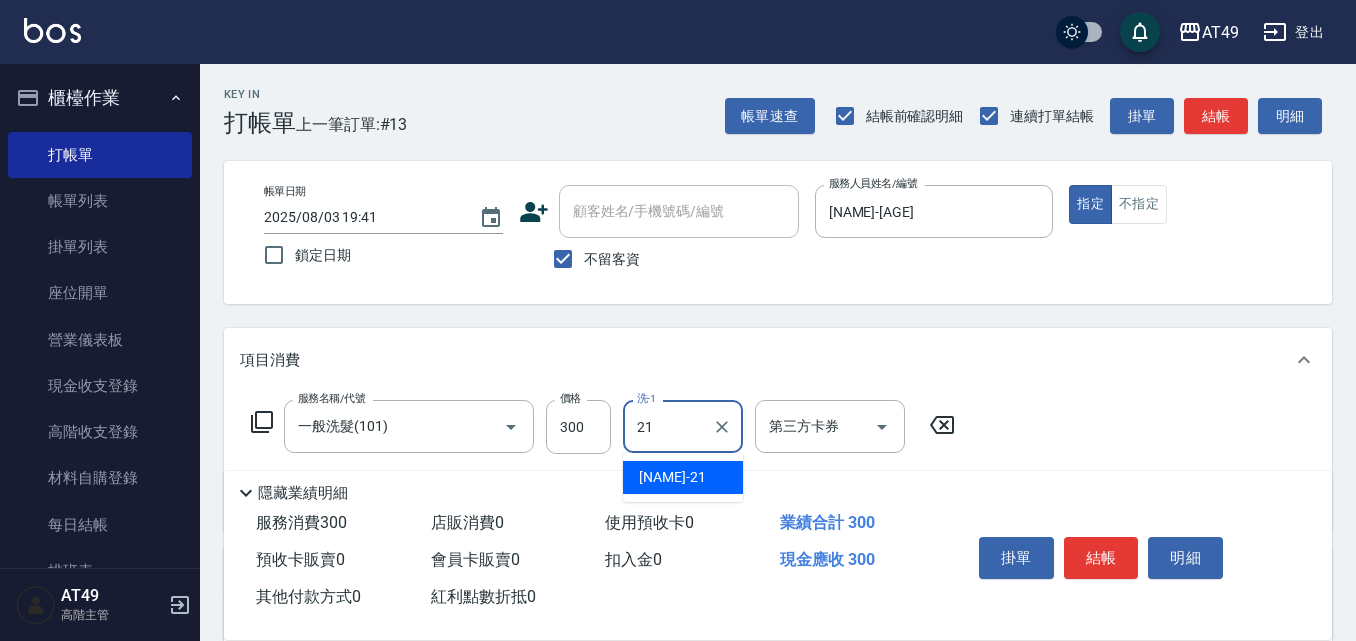 type on "[NAME]-[AGE]" 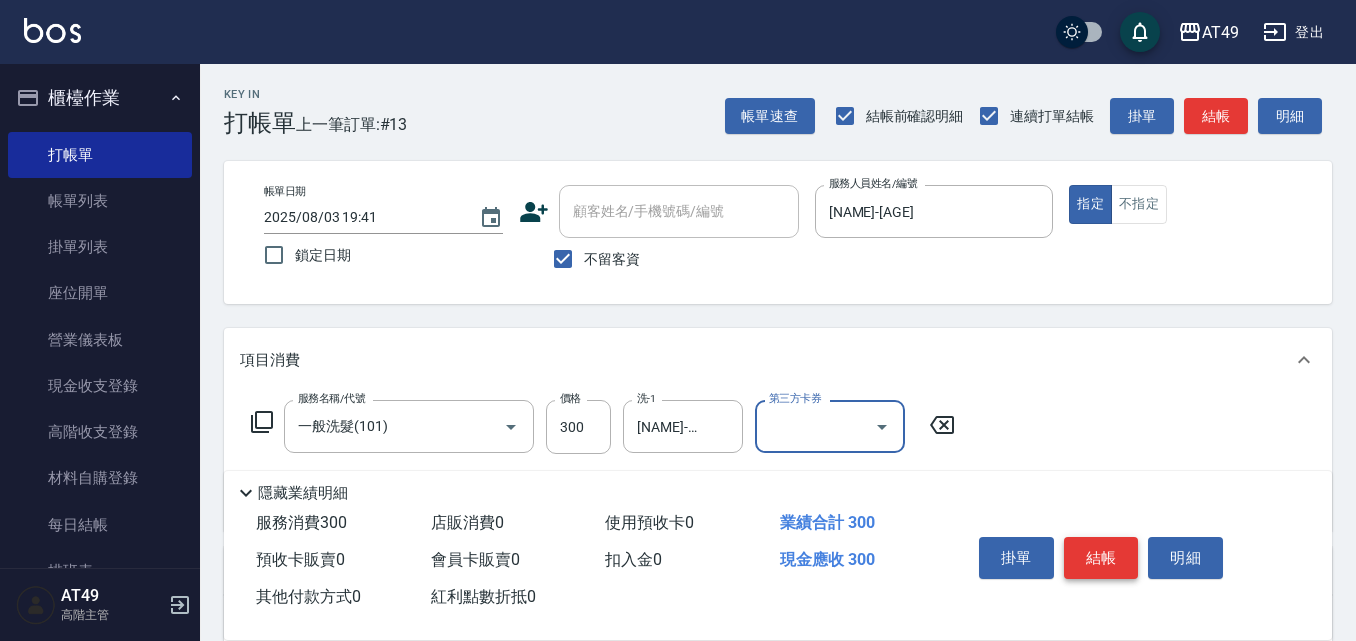 click on "結帳" at bounding box center (1101, 558) 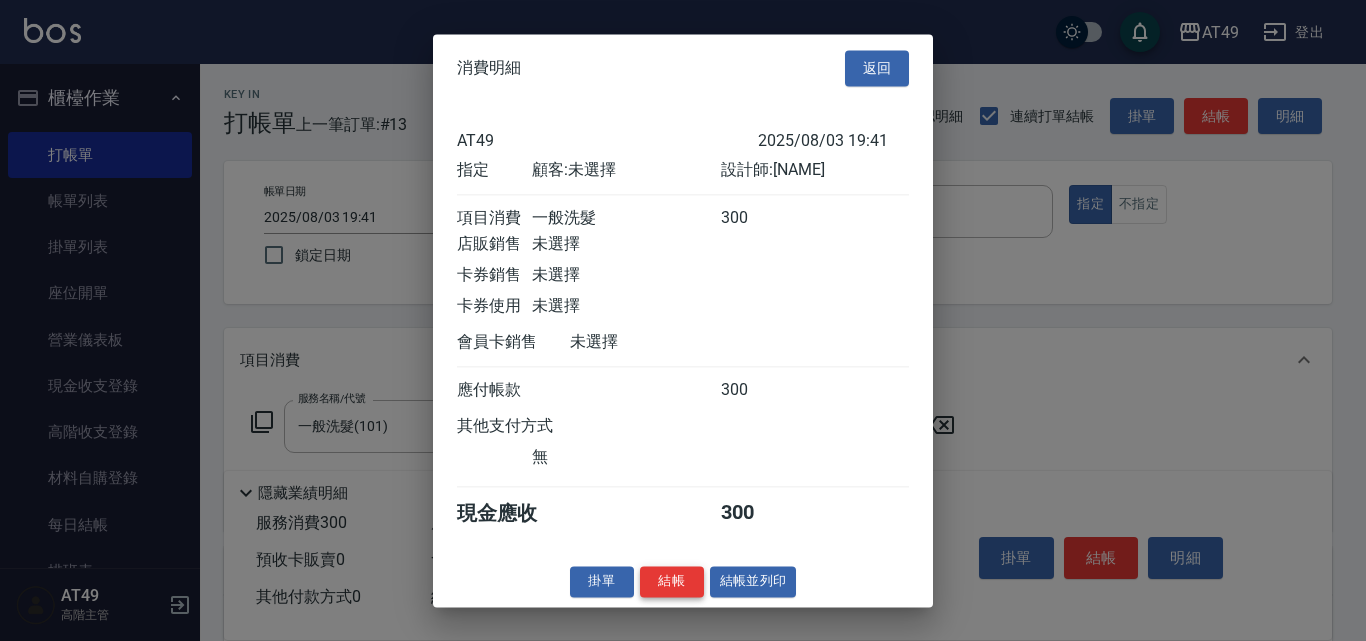 click on "結帳" at bounding box center (672, 581) 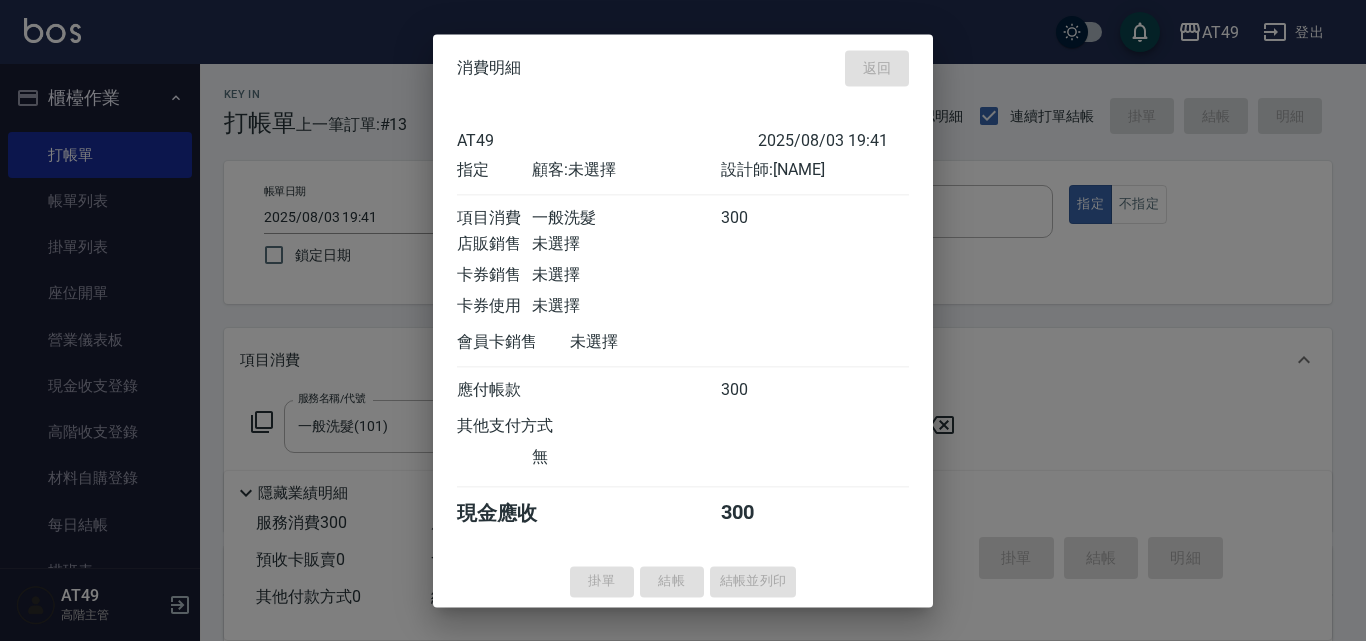 type 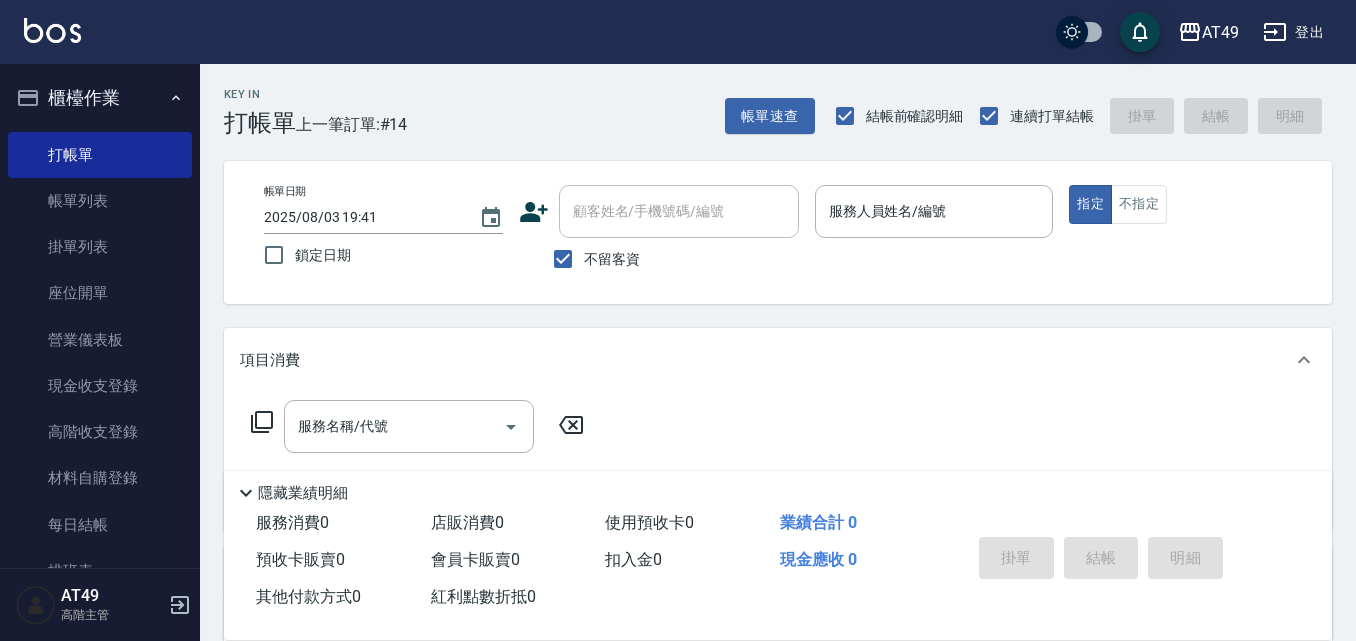 click on "帳單速查 結帳前確認明細 連續打單結帳 掛單 結帳 明細" at bounding box center (1028, 116) 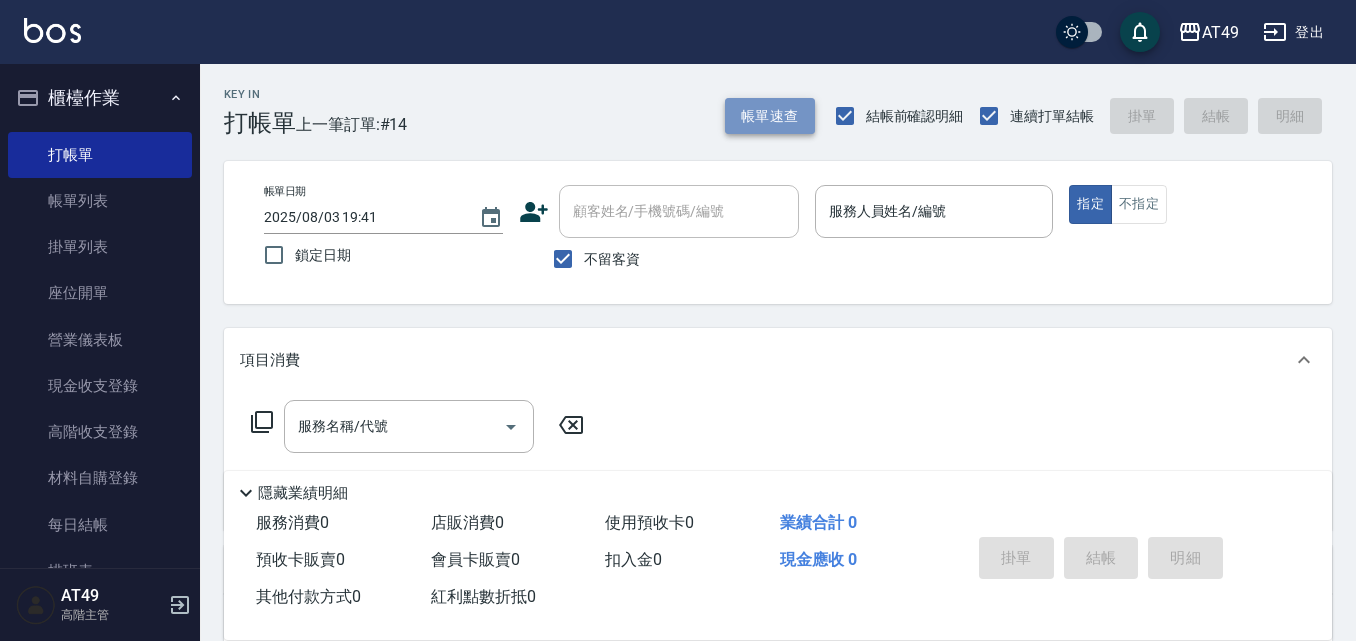 click on "帳單速查" at bounding box center (770, 116) 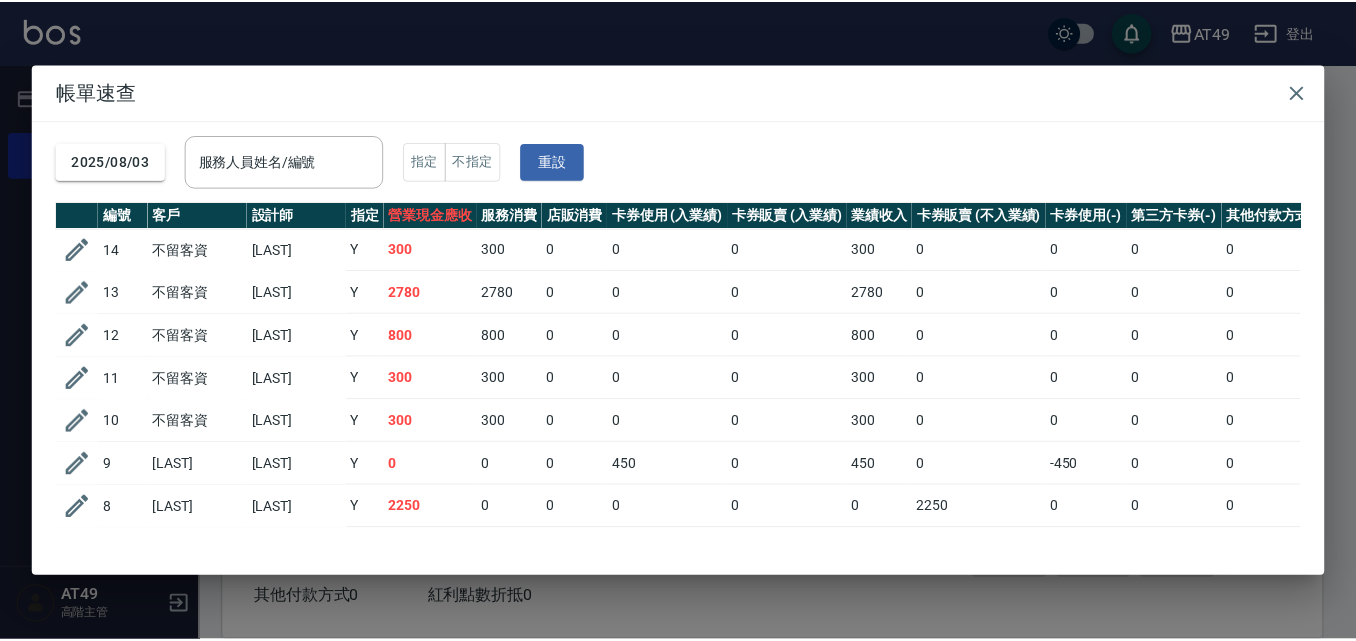 scroll, scrollTop: 337, scrollLeft: 0, axis: vertical 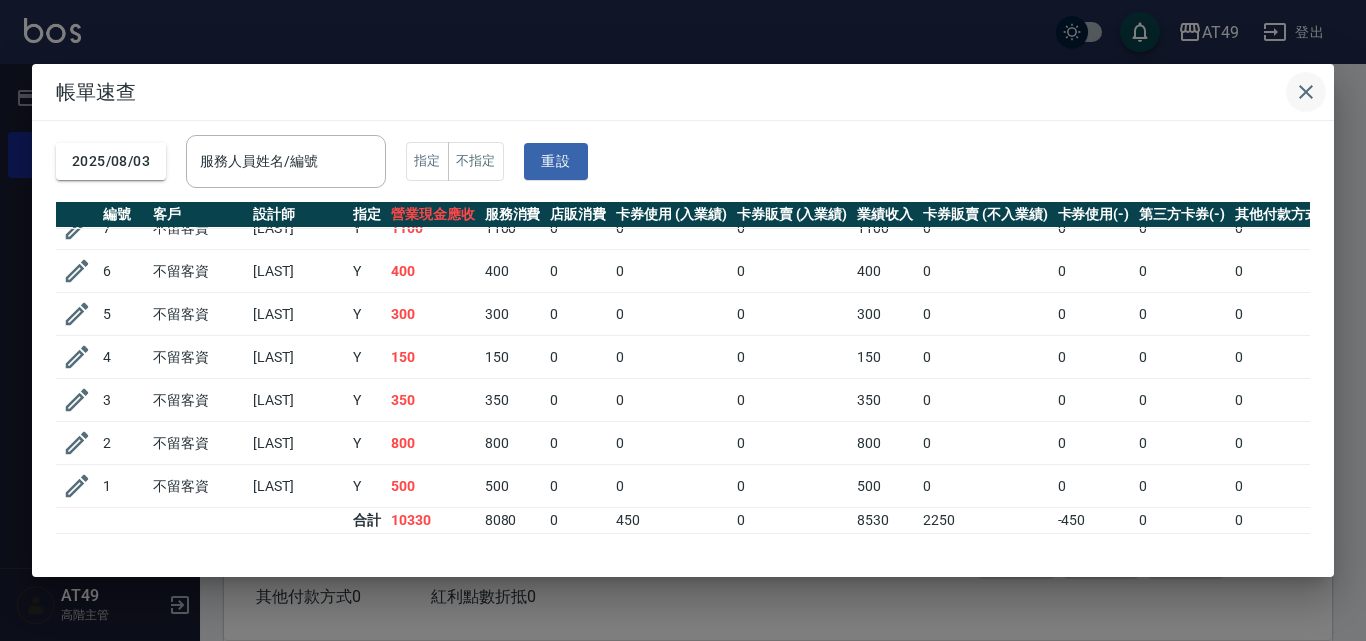 click 